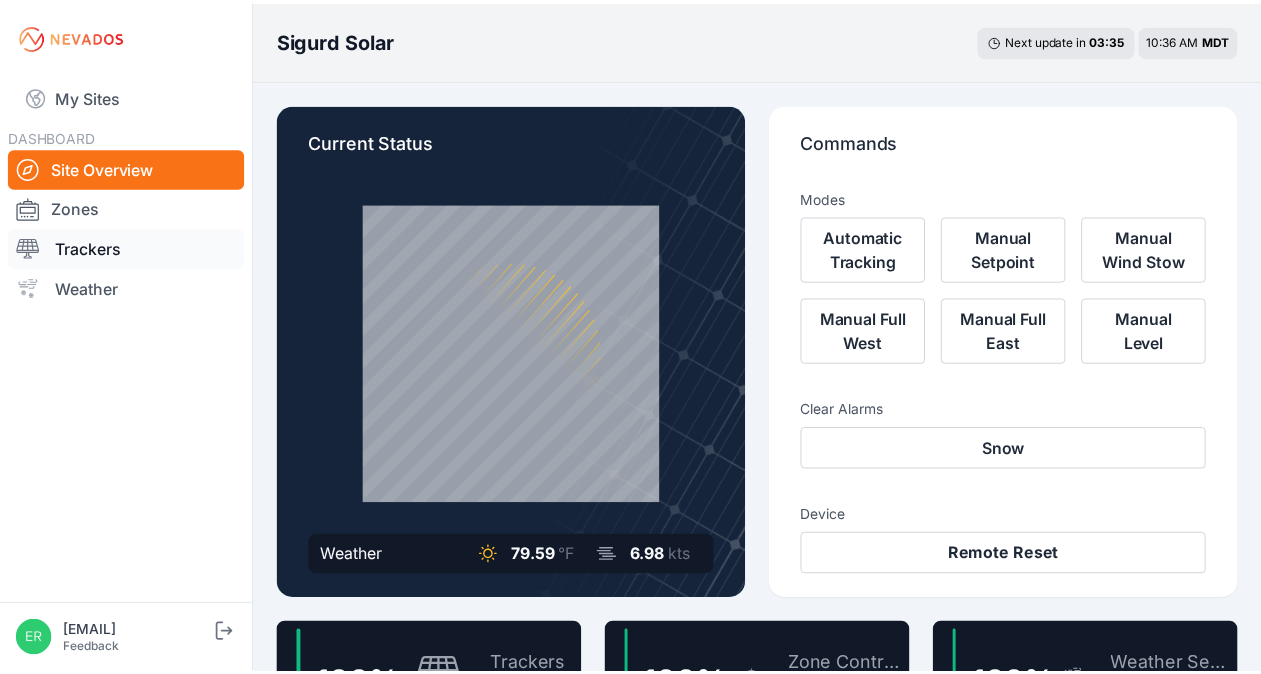 scroll, scrollTop: 0, scrollLeft: 0, axis: both 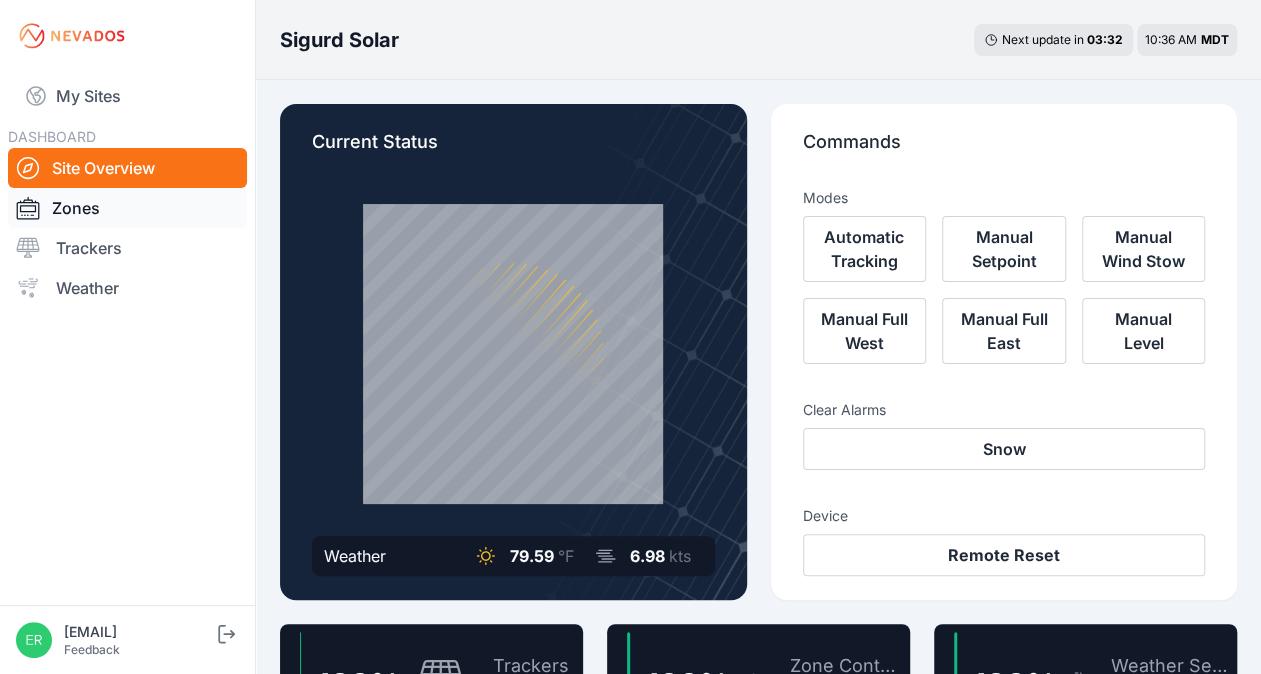 click on "Zones" at bounding box center [127, 208] 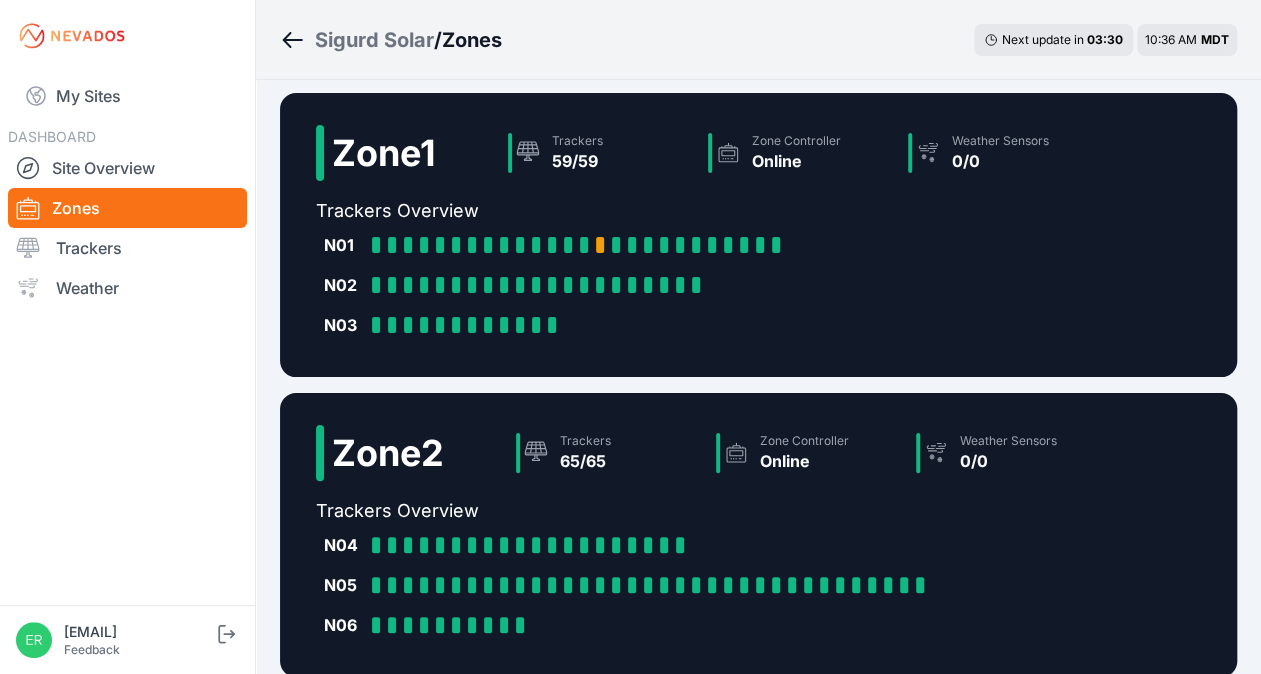 scroll, scrollTop: 0, scrollLeft: 0, axis: both 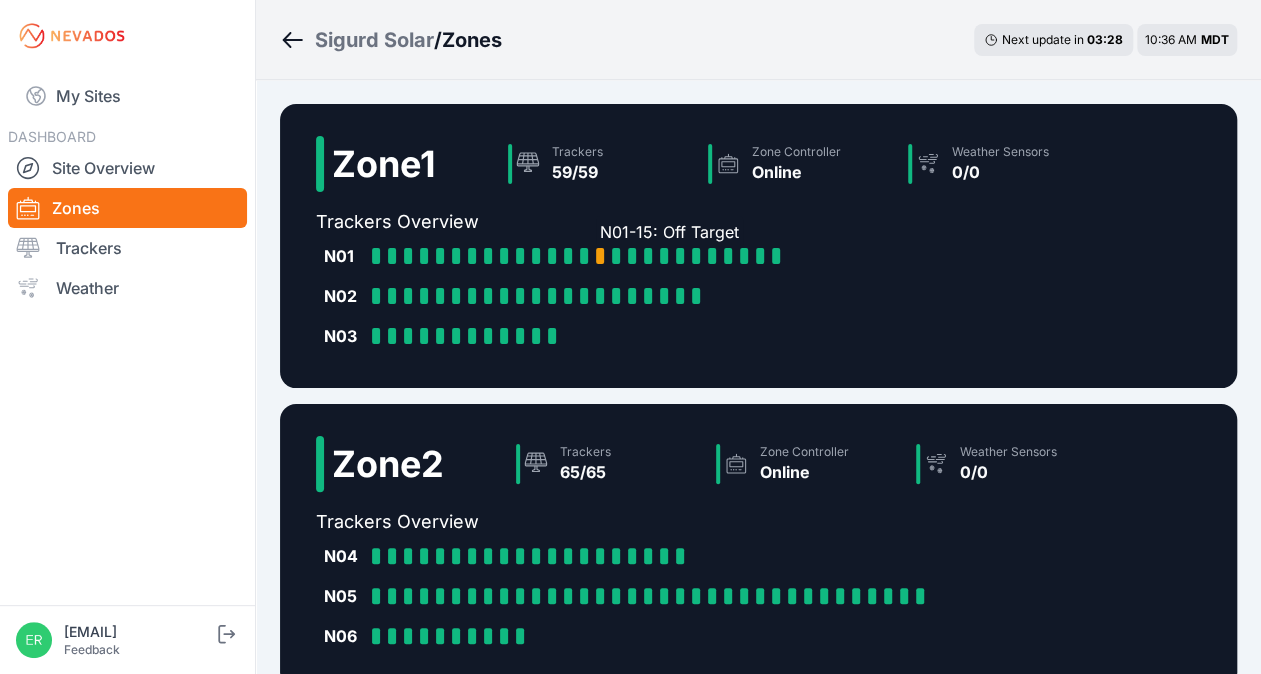 click at bounding box center (600, 256) 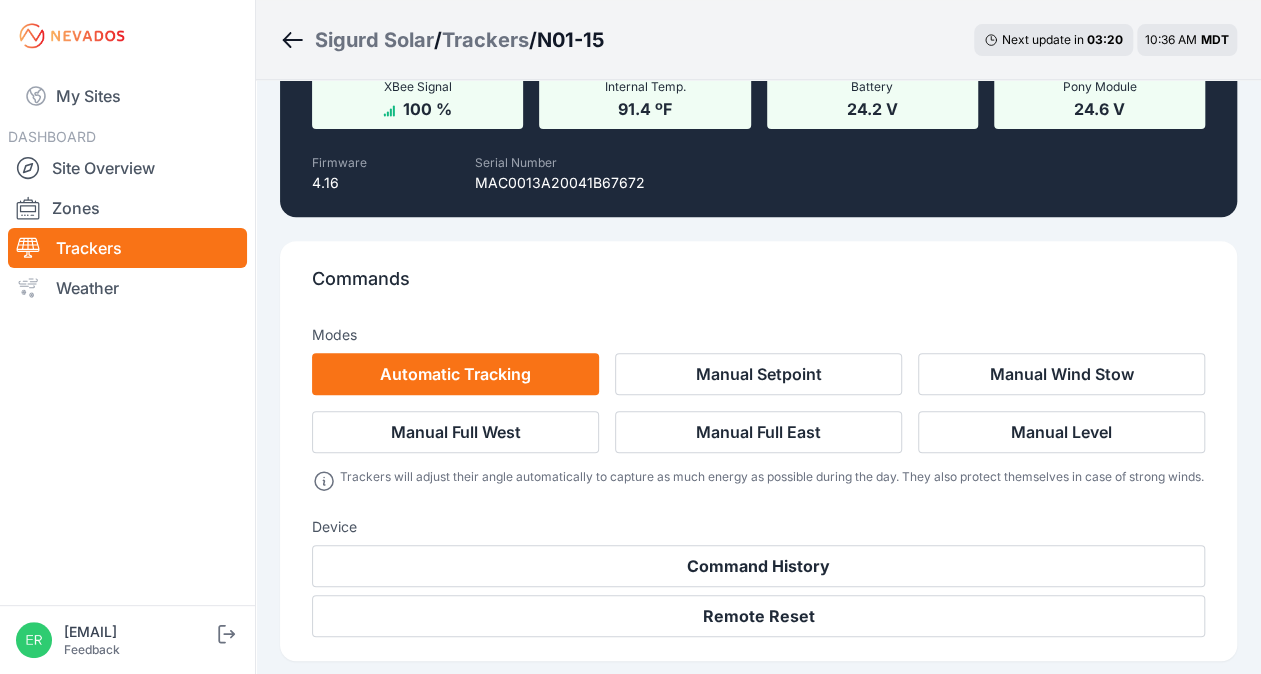 scroll, scrollTop: 334, scrollLeft: 0, axis: vertical 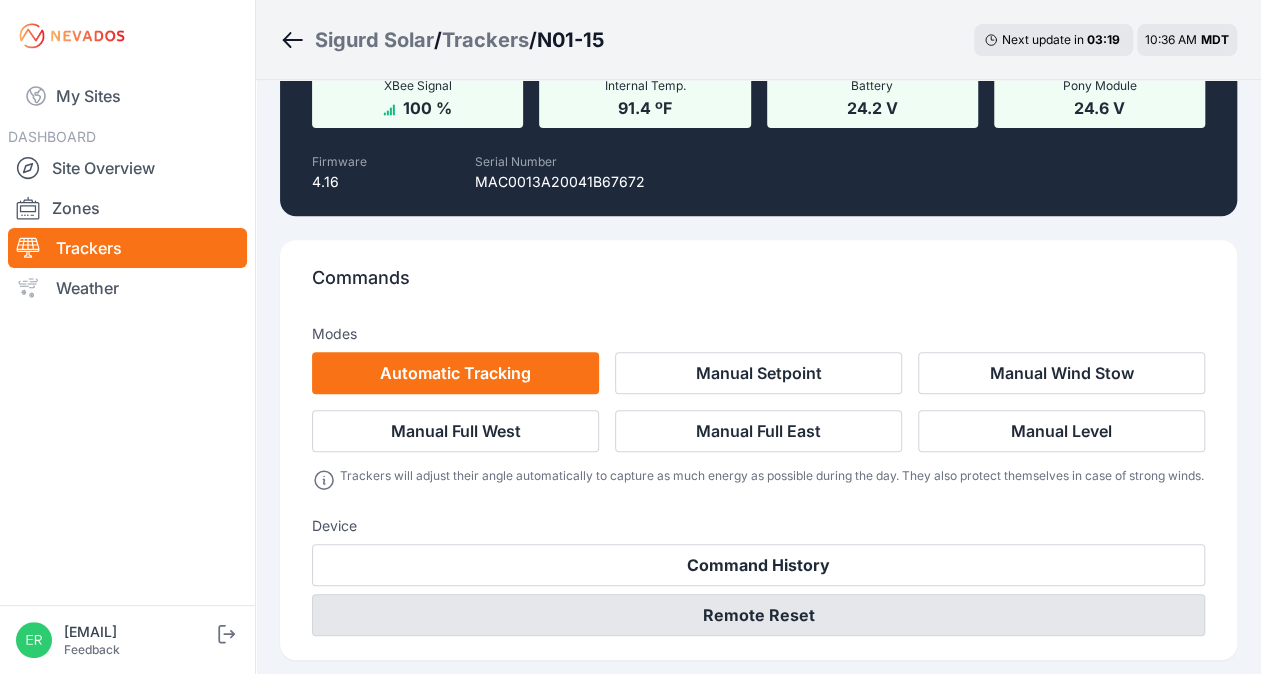 click on "Remote Reset" at bounding box center [758, 615] 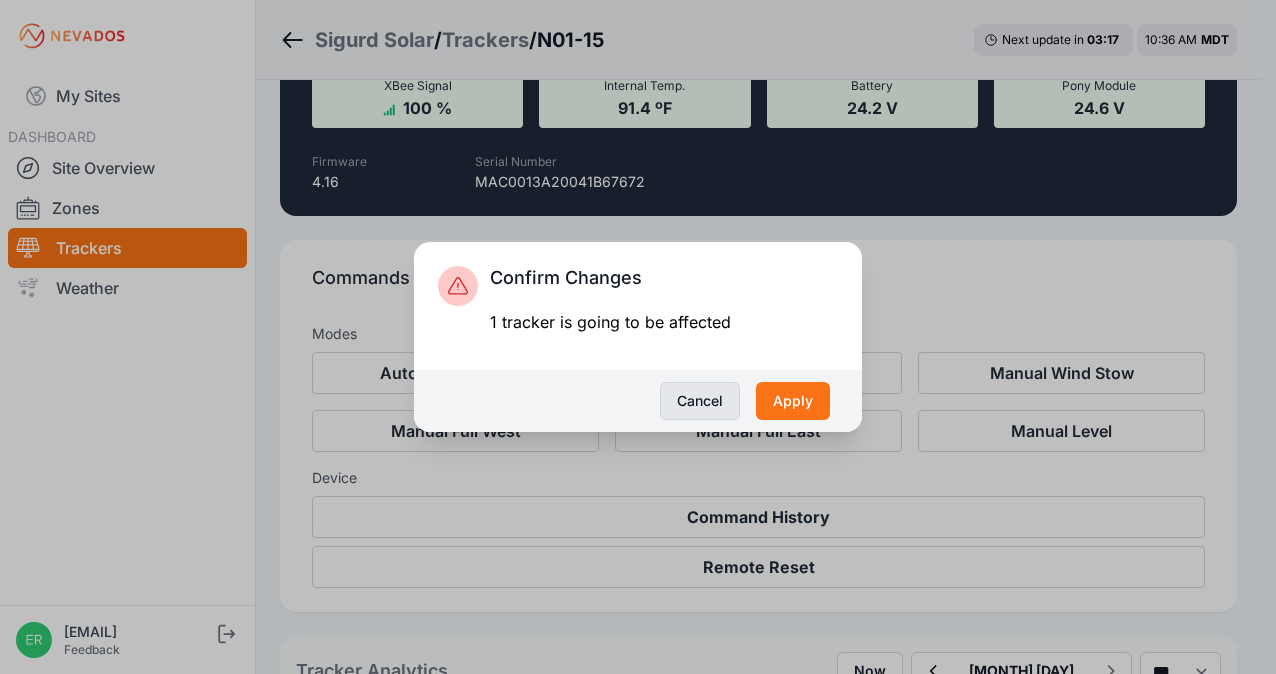 click on "Cancel" at bounding box center [700, 401] 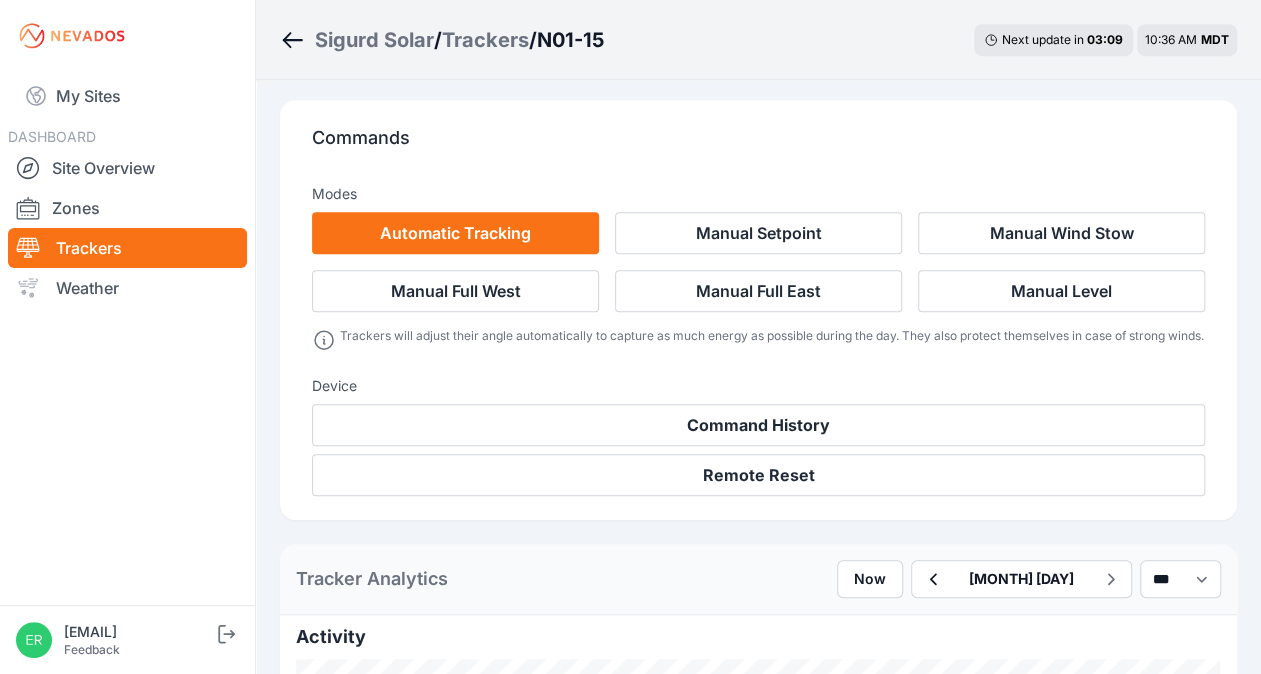 scroll, scrollTop: 486, scrollLeft: 0, axis: vertical 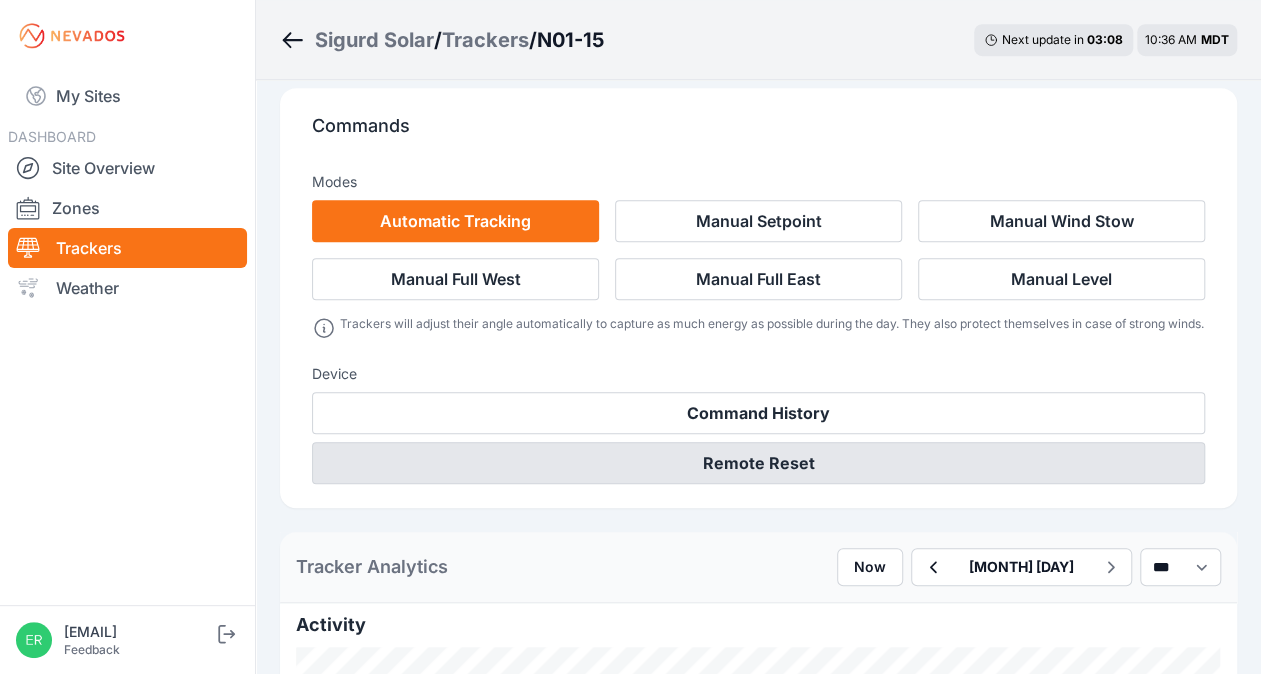 click on "Remote Reset" at bounding box center [758, 463] 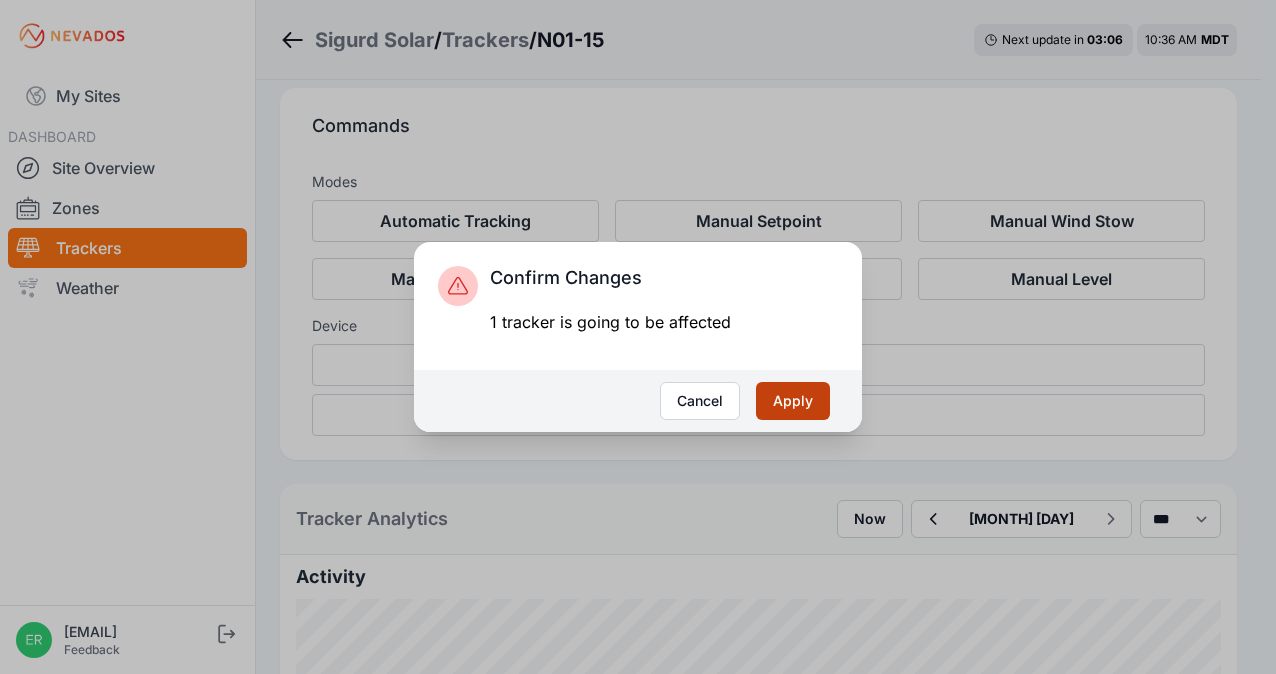 click on "Apply" at bounding box center [793, 401] 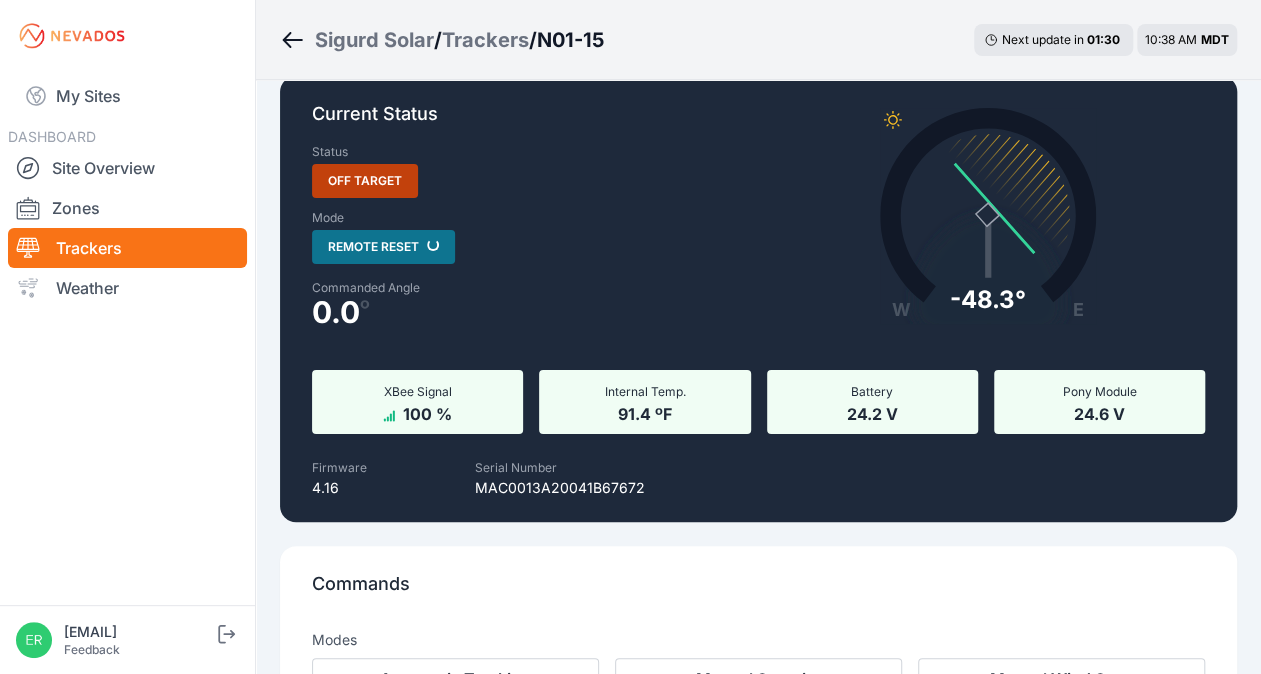 scroll, scrollTop: 0, scrollLeft: 0, axis: both 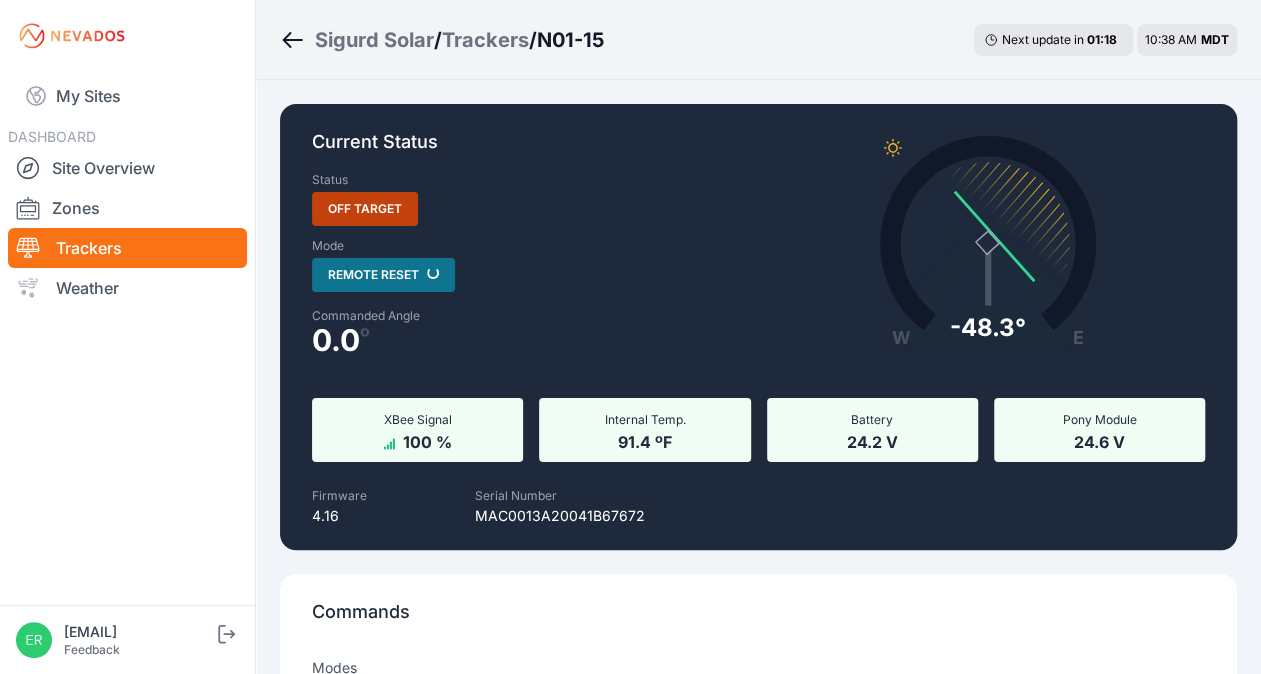 click on "Current Status Status Off Target Mode Remote Reset Loading... Commanded Angle 0.0 º W E -48.3°
Actual: -48.3°
Commanded: 0.0°
XBee Signal 100   % Internal Temp. 91.4   ºF Battery 24.2   V Pony Module 24.6   V Firmware 4.16 Serial Number [SERIAL_NUMBER] Commands Modes Automatic Tracking Manual Setpoint Manual Wind Stow Manual Full West Manual Full East Manual Level Device Command History Remote Reset Tracker Analytics Now July 17 *** **** ***** Activity Tilt Angle Windspeed Motor Currents Battery Pack Voltages Voltages Temperature [DATE] [TIME] [TIMEZONE] Temperature Forecast:  80.2°F" at bounding box center [758, 1770] 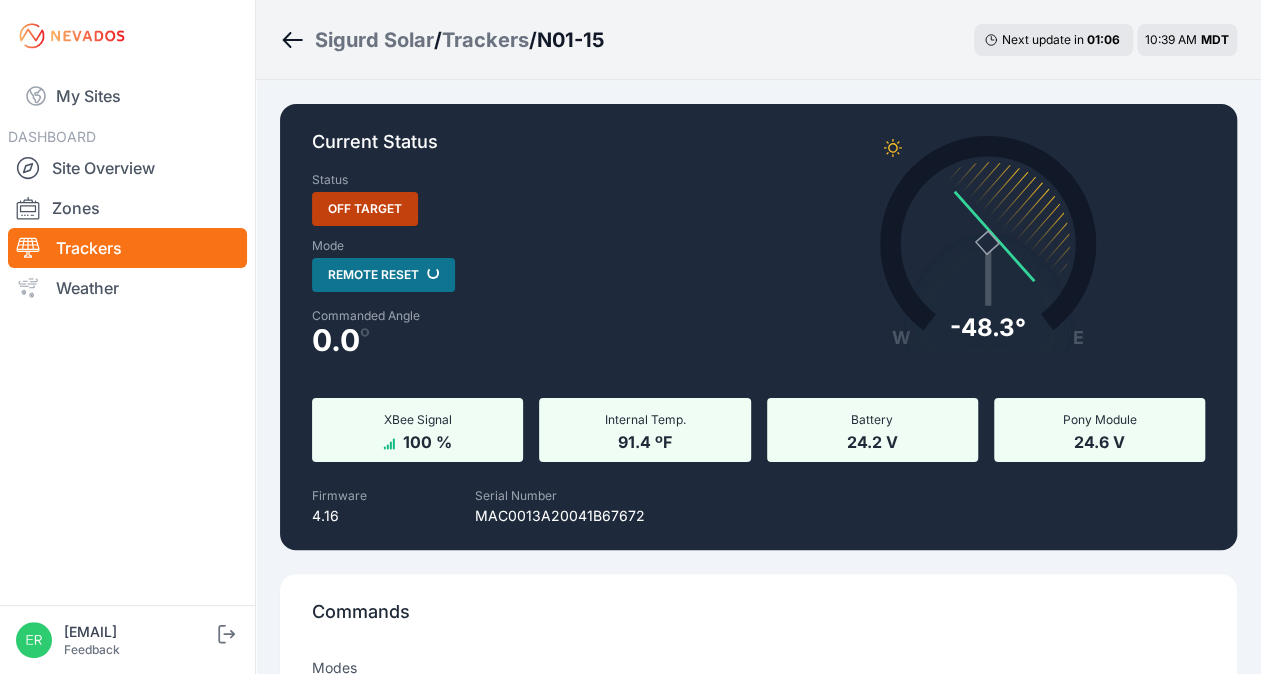 click on "Current Status Status Off Target Mode Remote Reset Loading... Commanded Angle 0.0 º W E -48.3°
Actual: -48.3°
Commanded: 0.0°
XBee Signal 100   % Internal Temp. 91.4   ºF Battery 24.2   V Pony Module 24.6   V Firmware 4.16 Serial Number [SERIAL_NUMBER] Commands Modes Automatic Tracking Manual Setpoint Manual Wind Stow Manual Full West Manual Full East Manual Level Device Command History Remote Reset Tracker Analytics Now July 17 *** **** ***** Activity Tilt Angle Windspeed Motor Currents Battery Pack Voltages Voltages Temperature [DATE] [TIME] [TIMEZONE] Temperature Forecast:  80.2°F" at bounding box center [758, 1770] 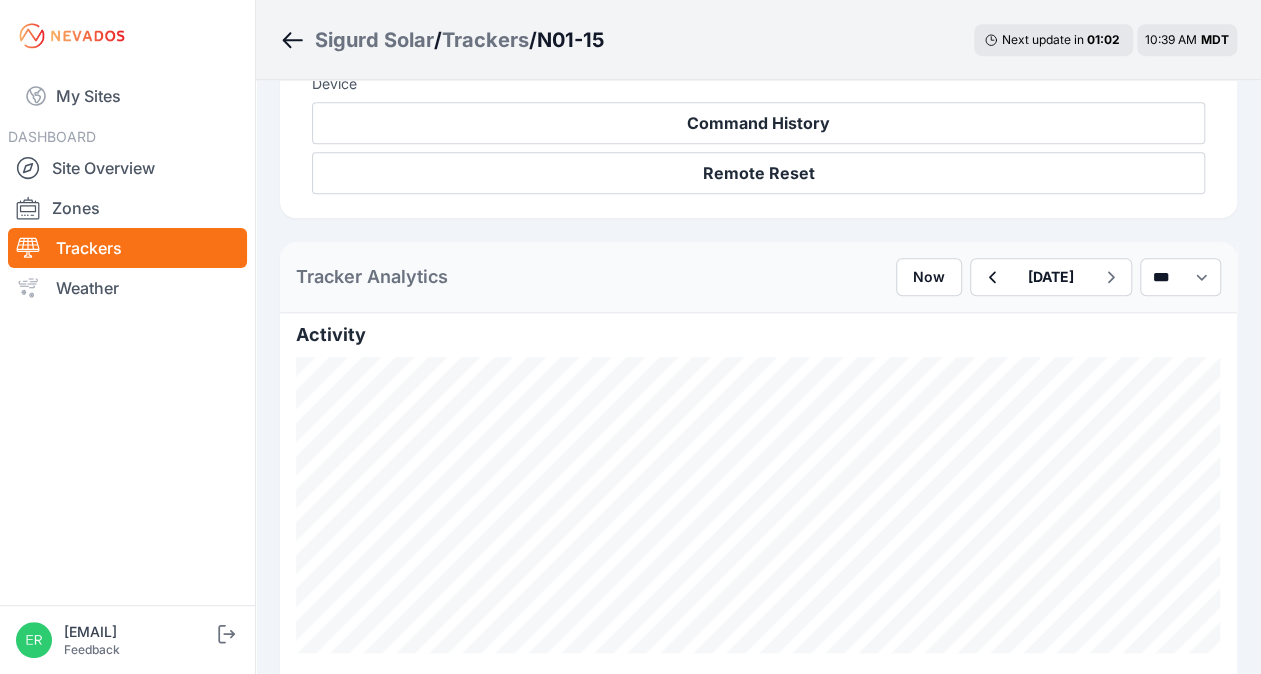 scroll, scrollTop: 727, scrollLeft: 0, axis: vertical 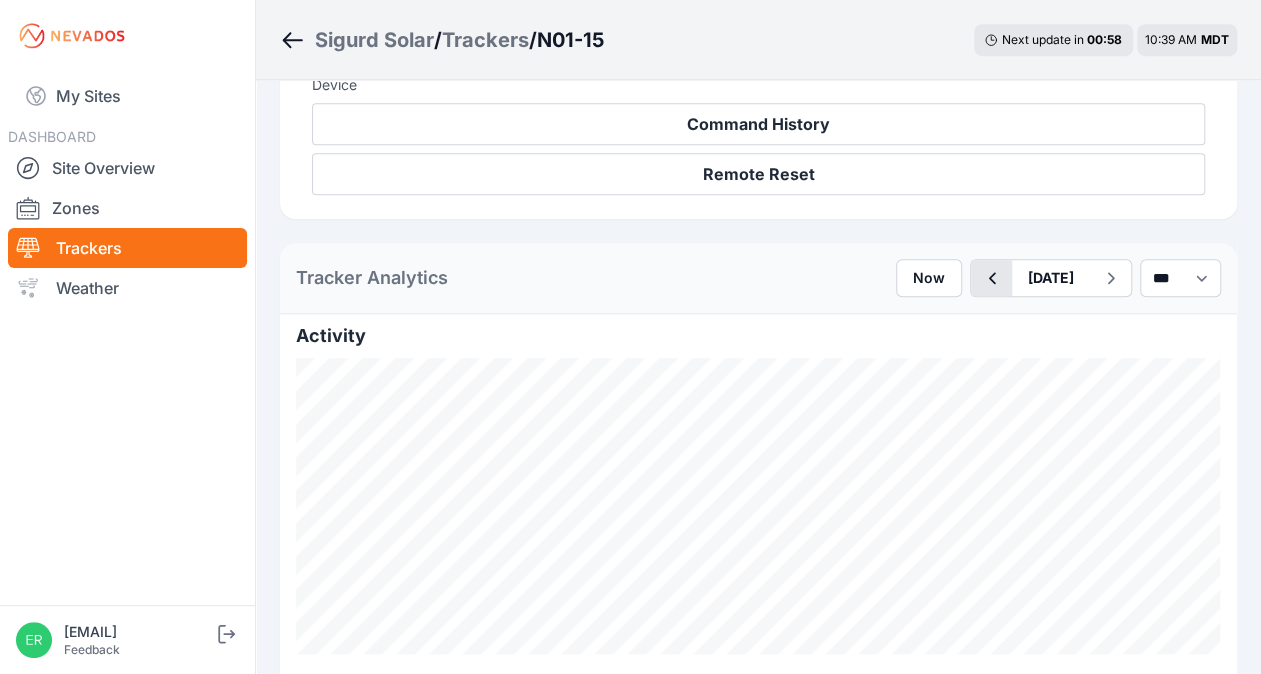 click 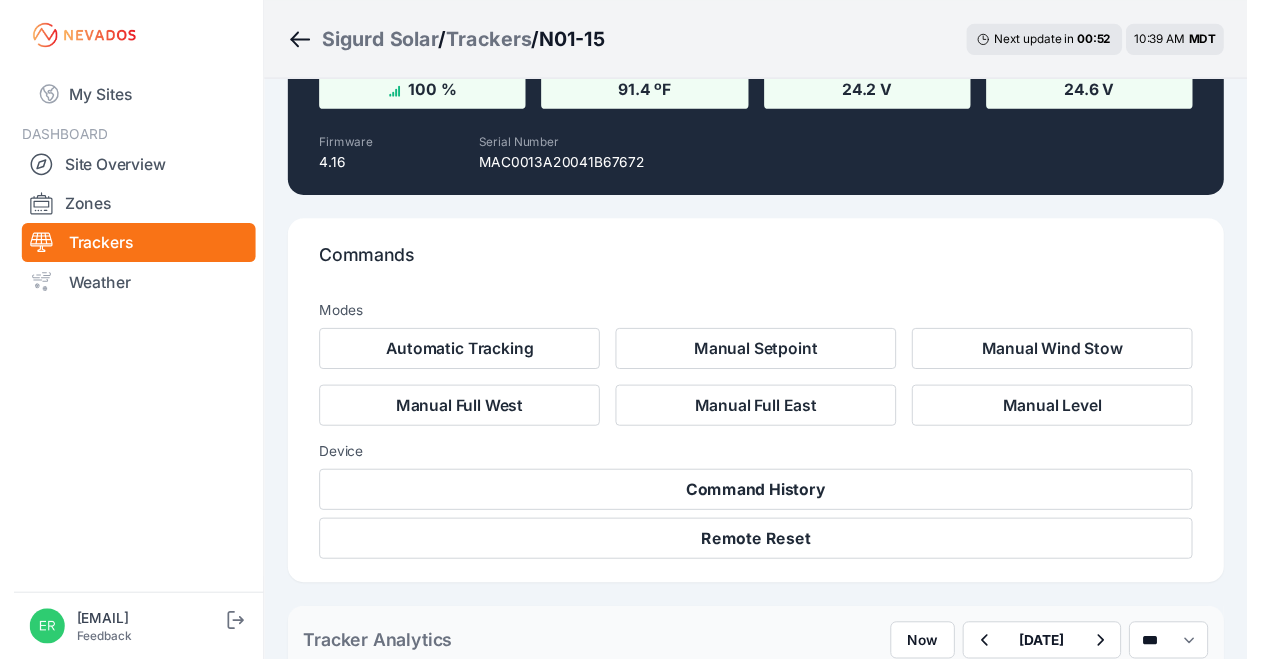 scroll, scrollTop: 0, scrollLeft: 0, axis: both 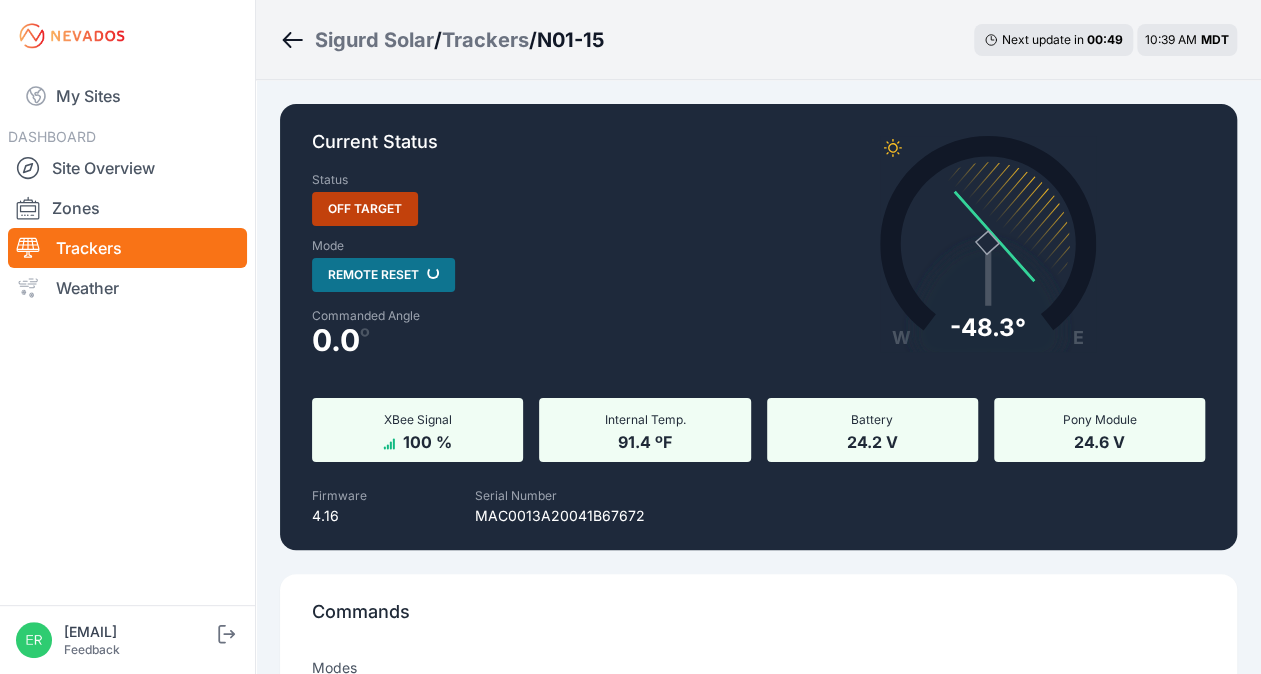 click 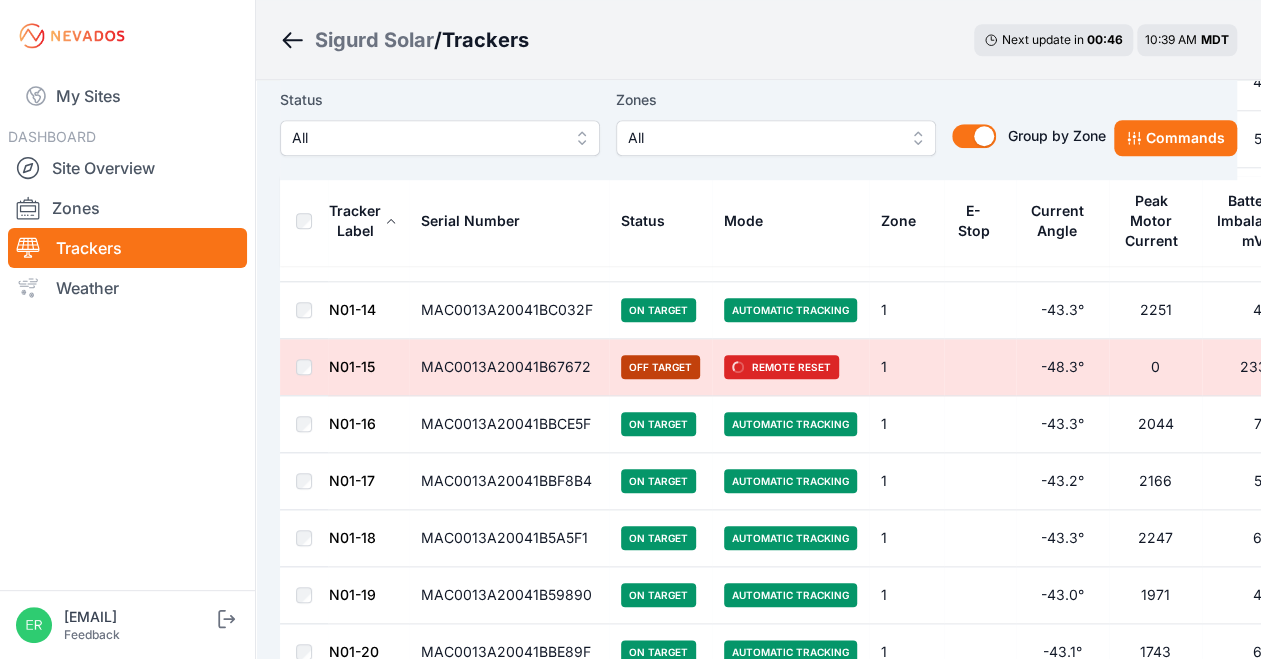 scroll, scrollTop: 790, scrollLeft: 0, axis: vertical 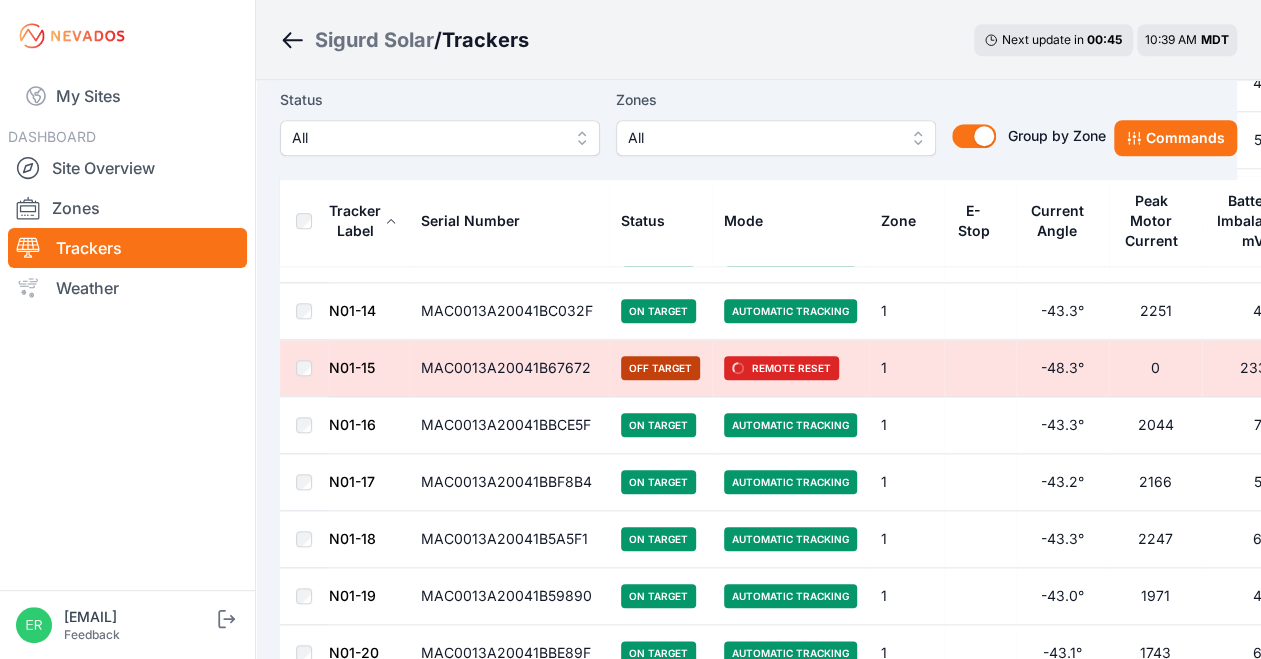 click on "N01-16" at bounding box center (352, 424) 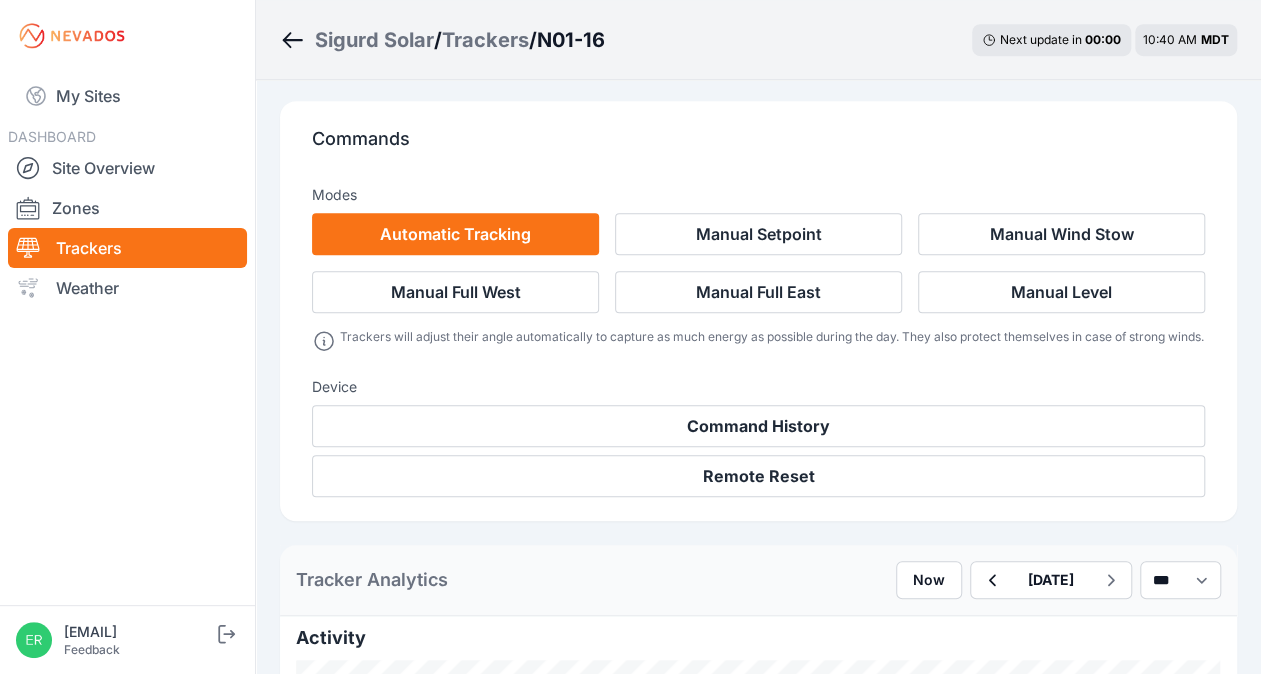 scroll, scrollTop: 356, scrollLeft: 0, axis: vertical 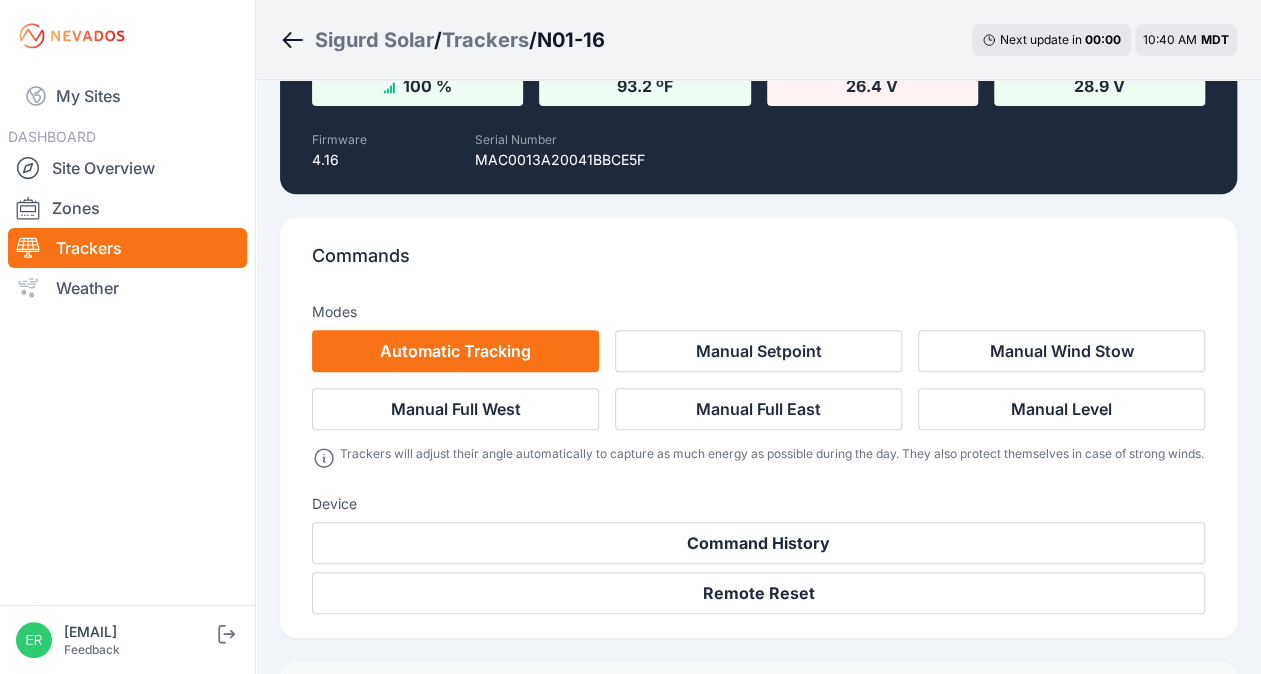 click 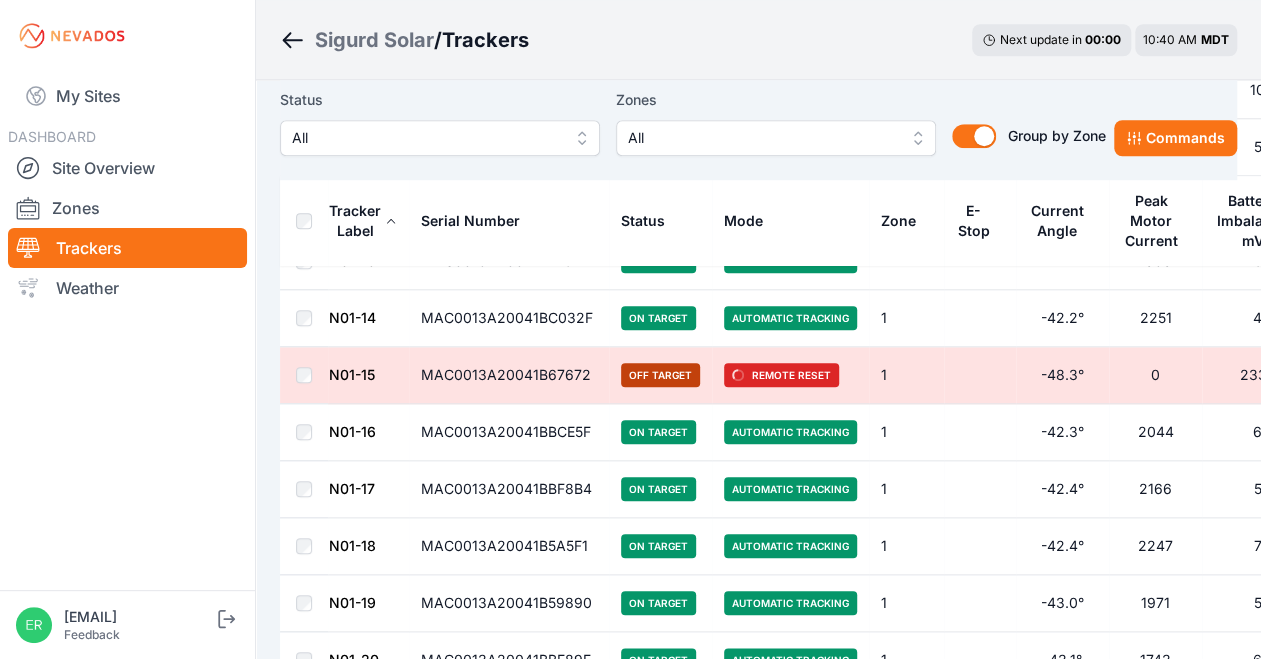 scroll, scrollTop: 784, scrollLeft: 0, axis: vertical 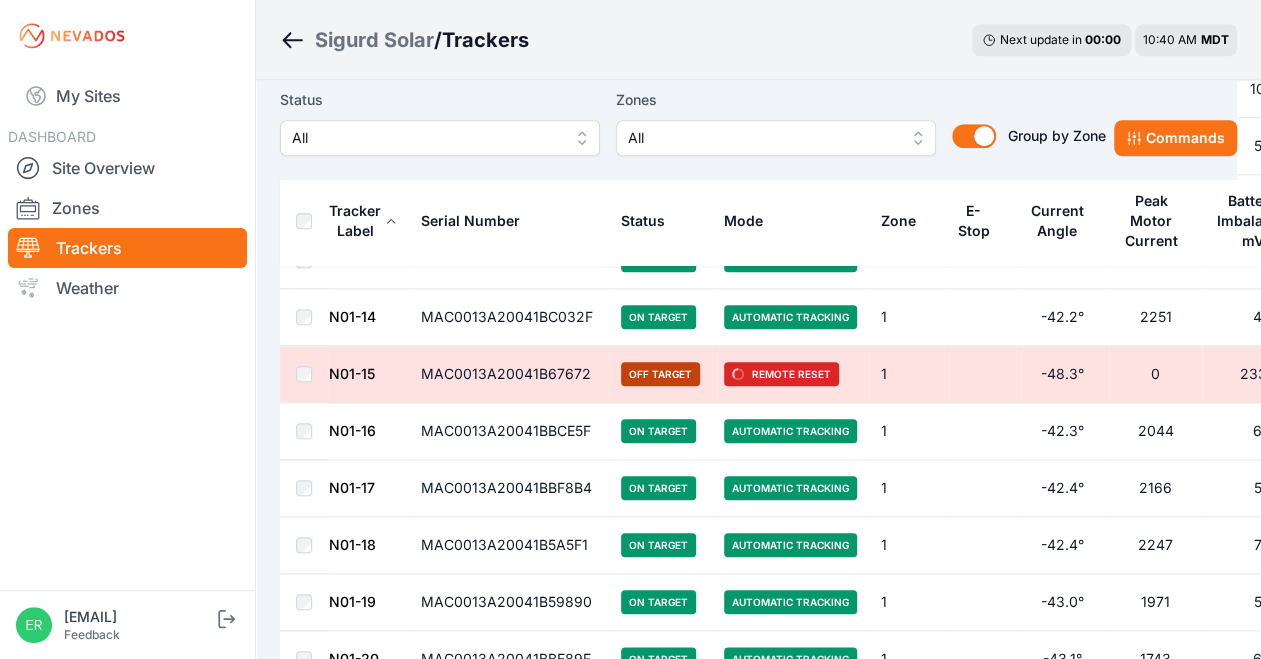 click on "N01-15" at bounding box center (352, 373) 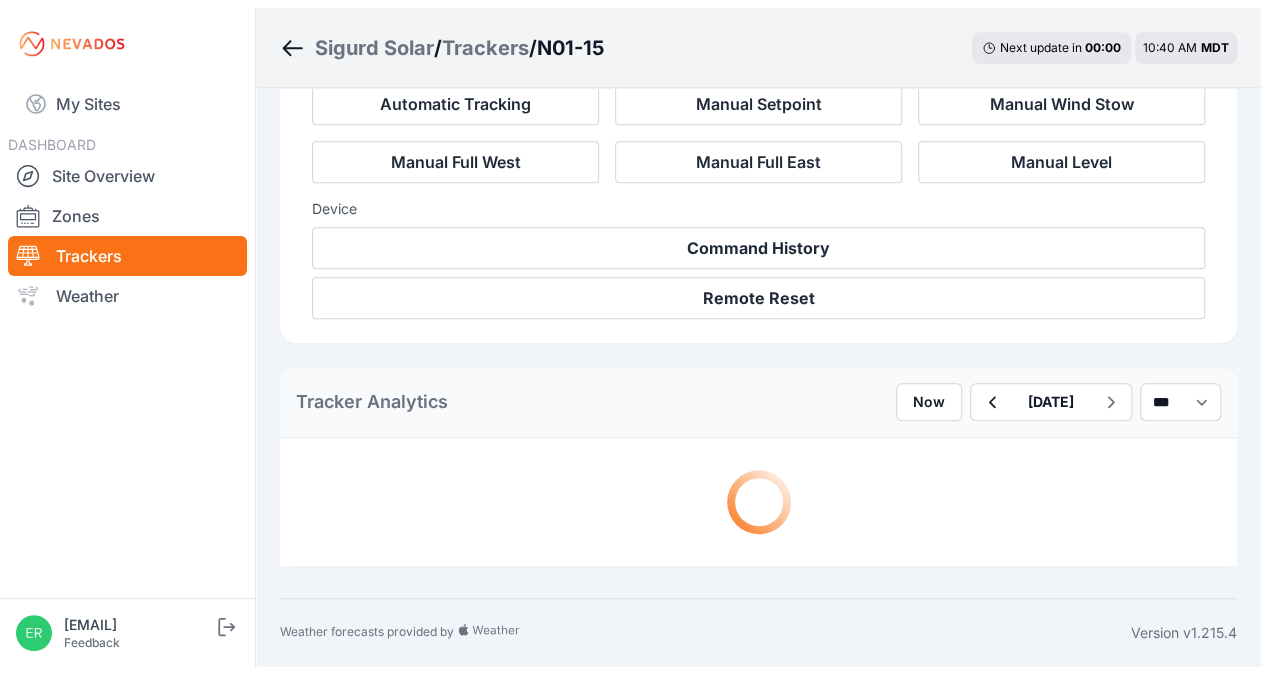scroll, scrollTop: 0, scrollLeft: 0, axis: both 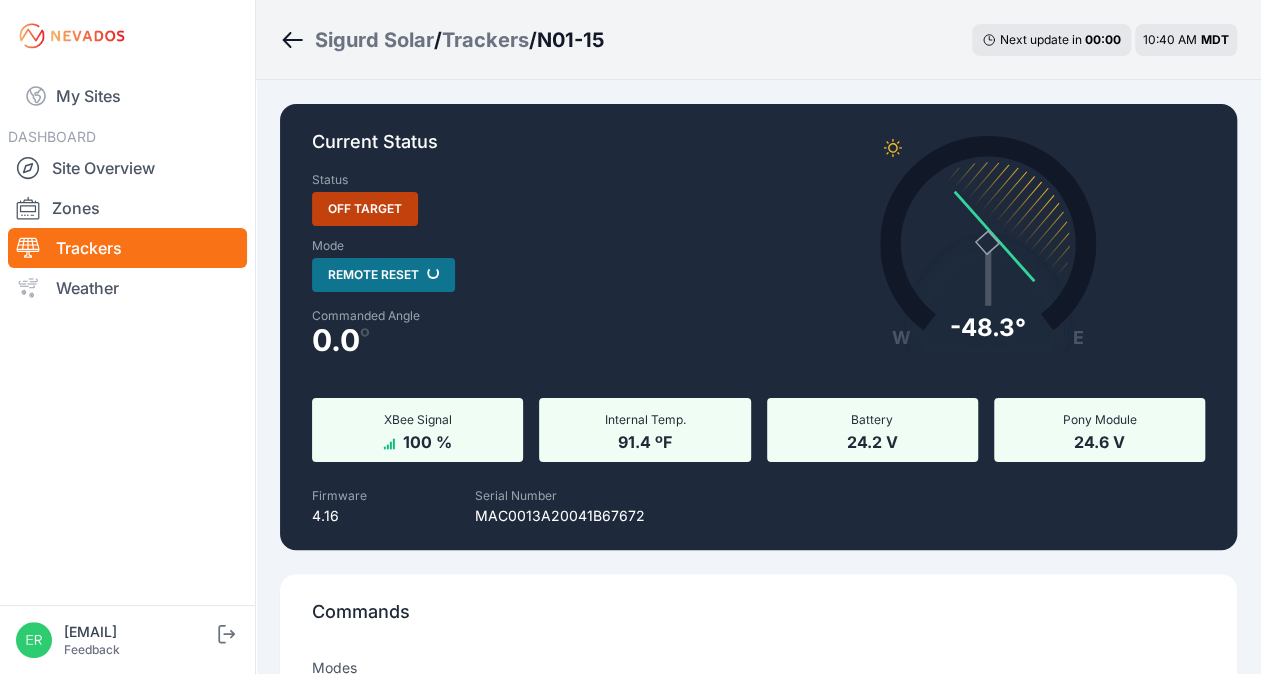 click on "Current Status Status Off Target Mode Remote Reset Loading... Commanded Angle 0.0 º W E -48.3°
Actual: -48.3°
Commanded: 0.0°
XBee Signal 100   % Internal Temp. 91.4   ºF Battery 24.2   V Pony Module 24.6   V Firmware 4.16 Serial Number [SERIAL_NUMBER] Commands Modes Automatic Tracking Manual Setpoint Manual Wind Stow Manual Full West Manual Full East Manual Level Device Command History Remote Reset Tracker Analytics Now July 17 *** **** ***** Activity Tilt Angle Windspeed Motor Currents Battery Pack Voltages Voltages Temperature" at bounding box center [758, 1770] 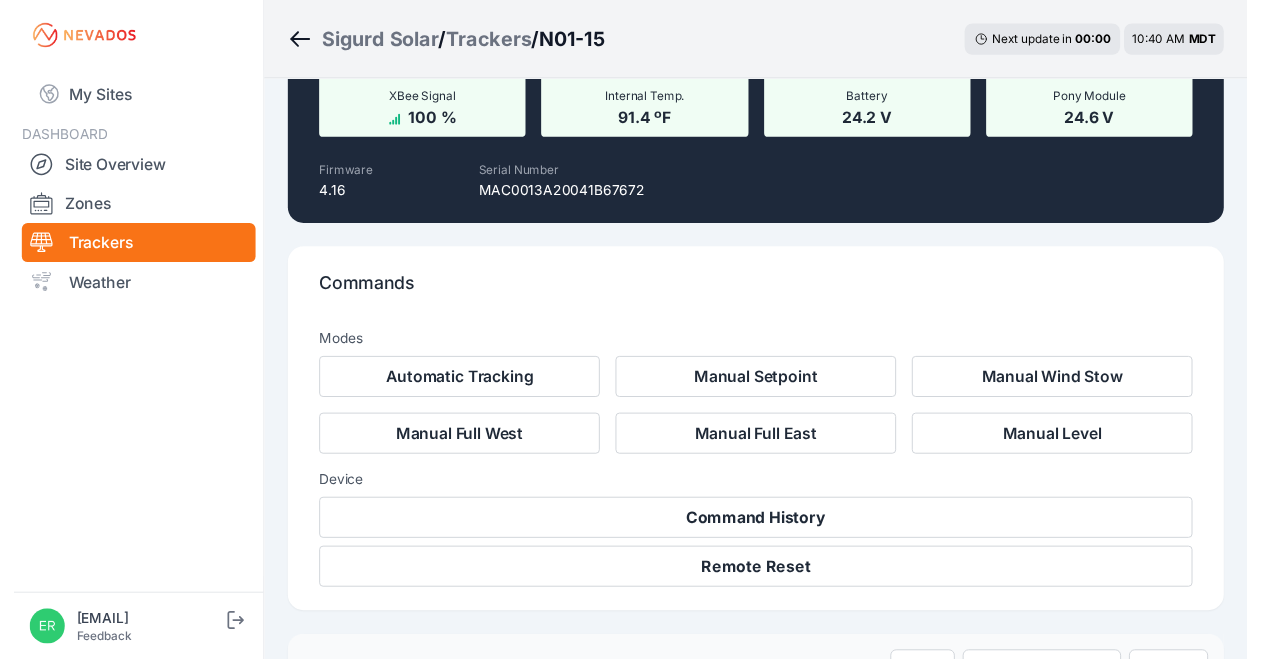 scroll, scrollTop: 0, scrollLeft: 0, axis: both 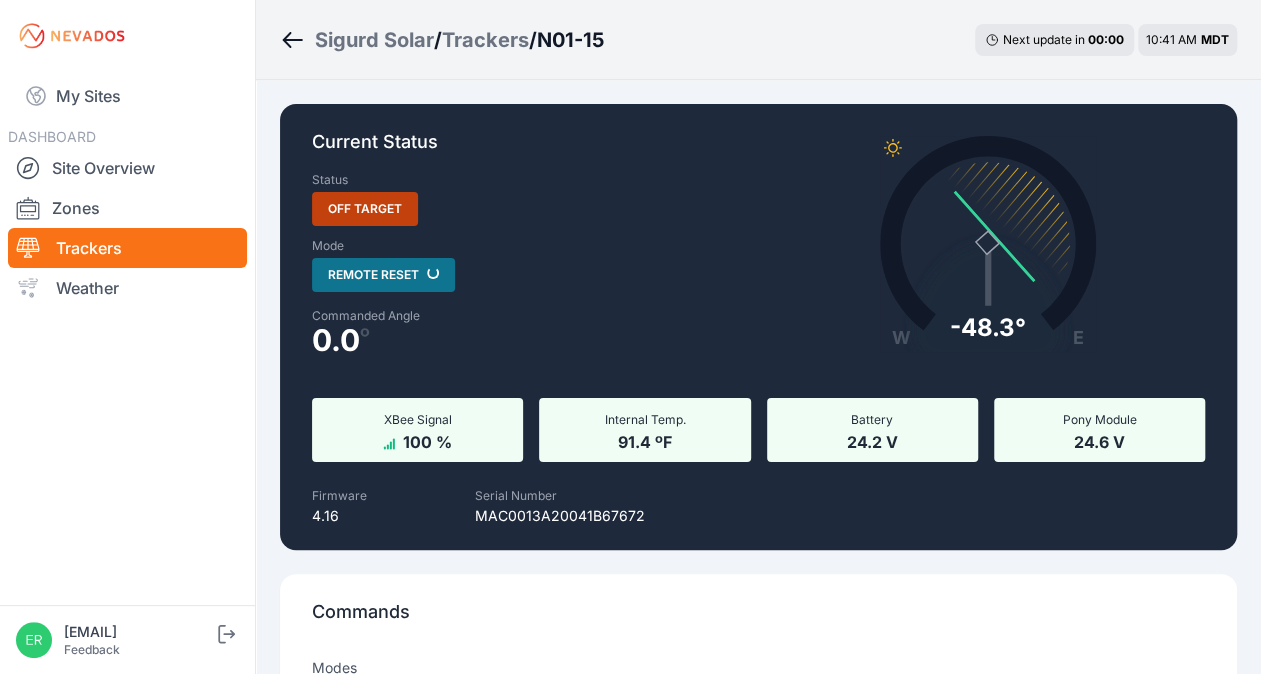 click 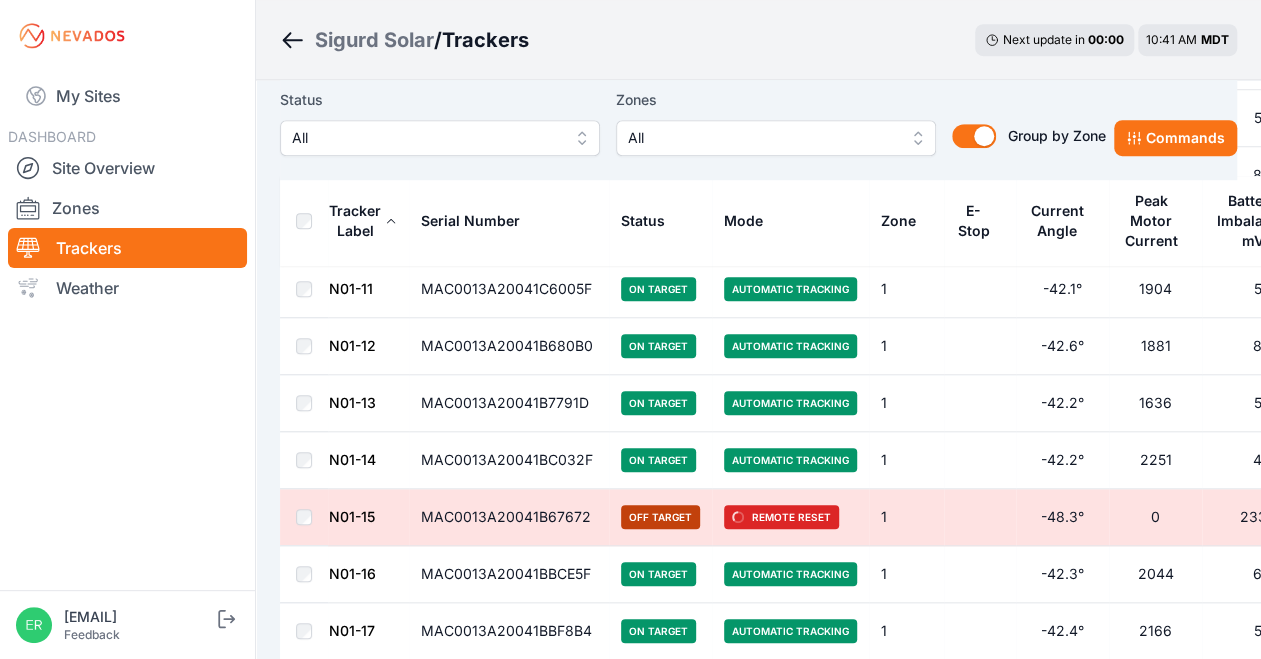 scroll, scrollTop: 642, scrollLeft: 0, axis: vertical 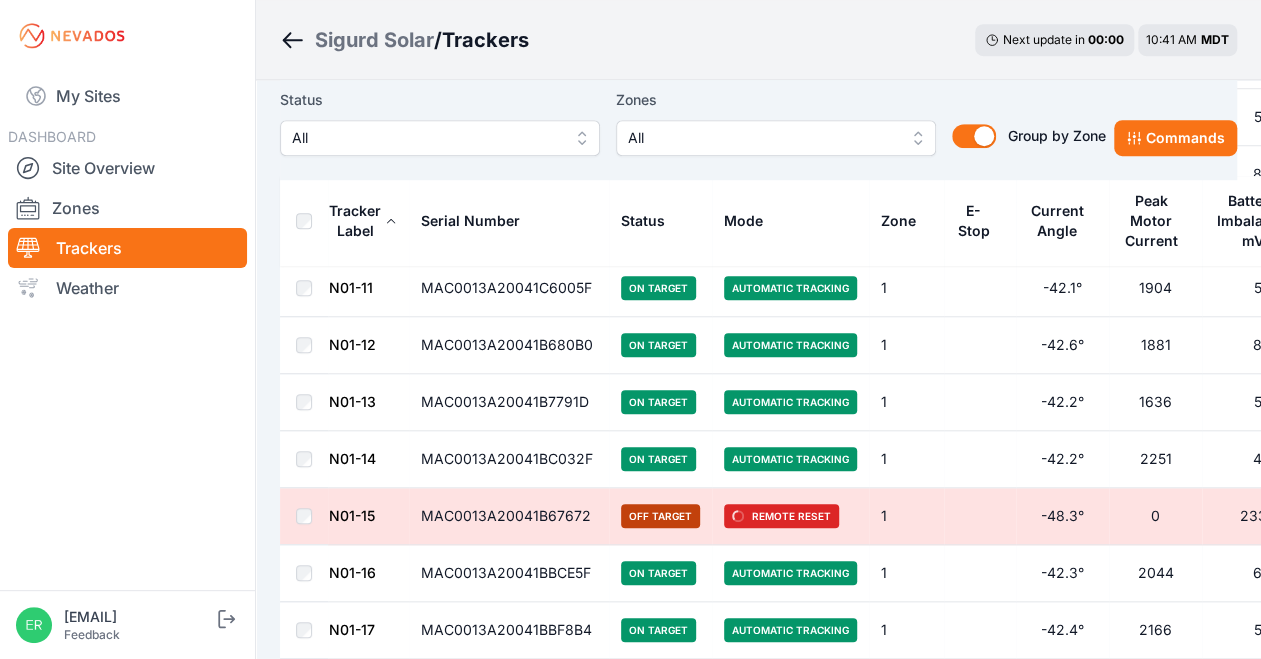 click on "MAC0013A20041BC032F" at bounding box center (509, 459) 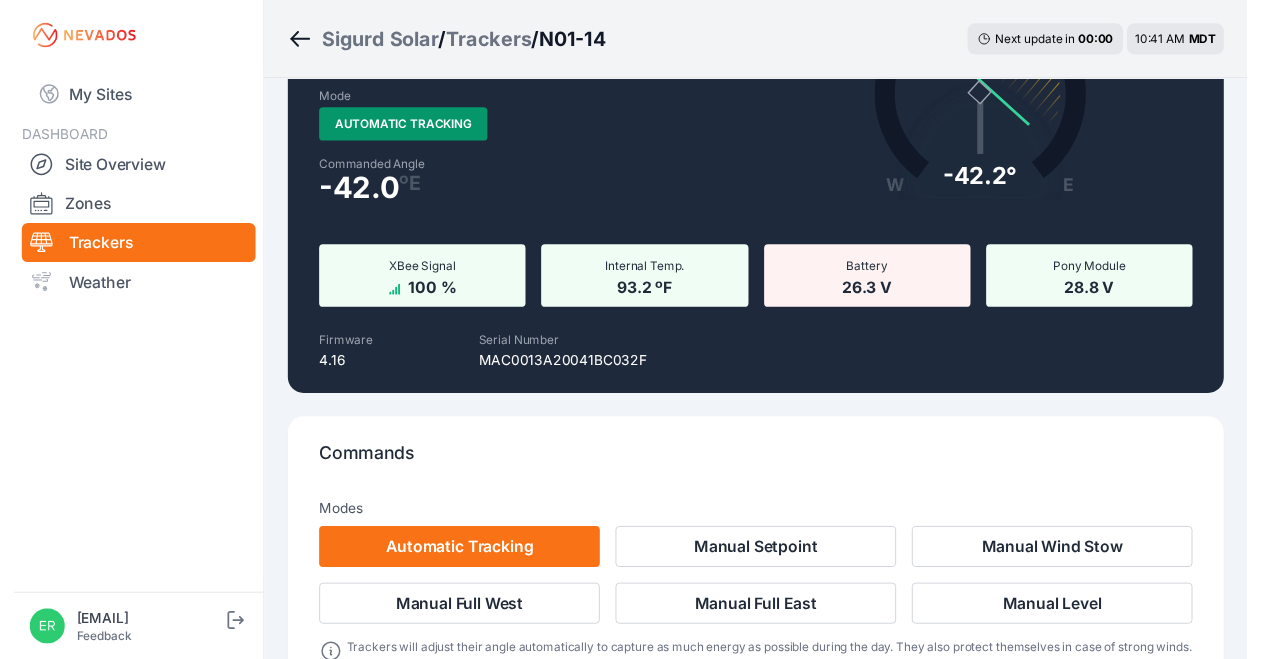scroll, scrollTop: 0, scrollLeft: 0, axis: both 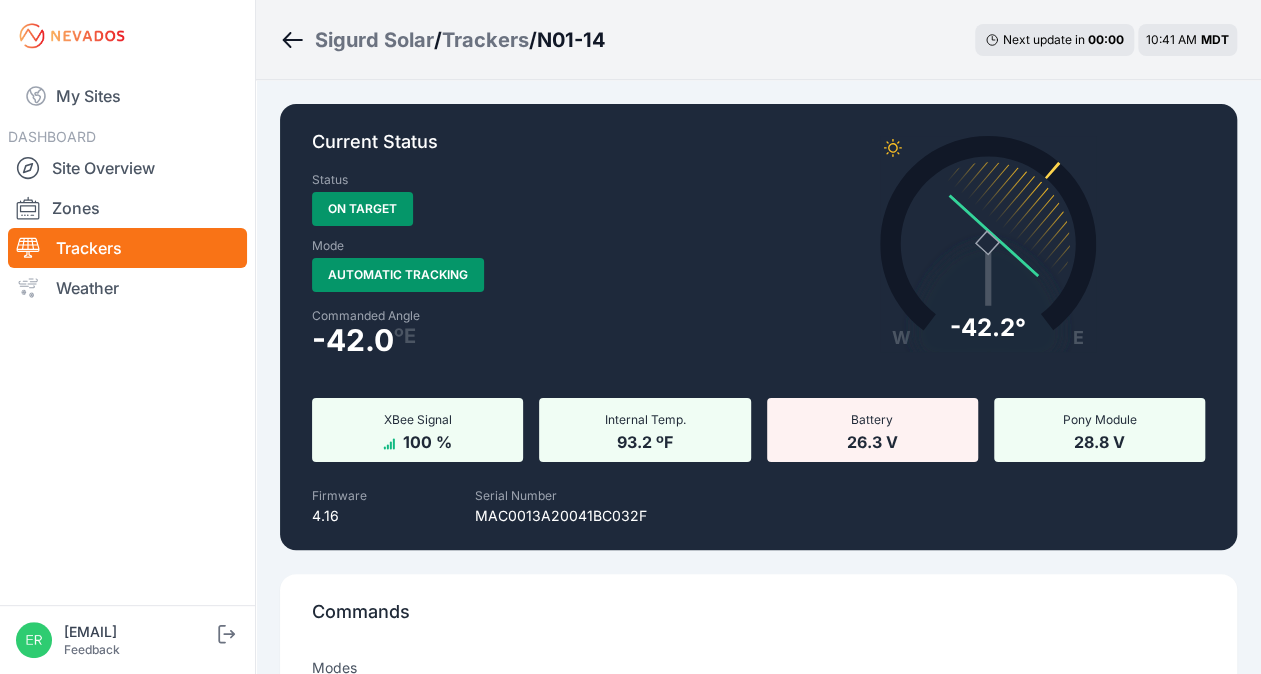 click 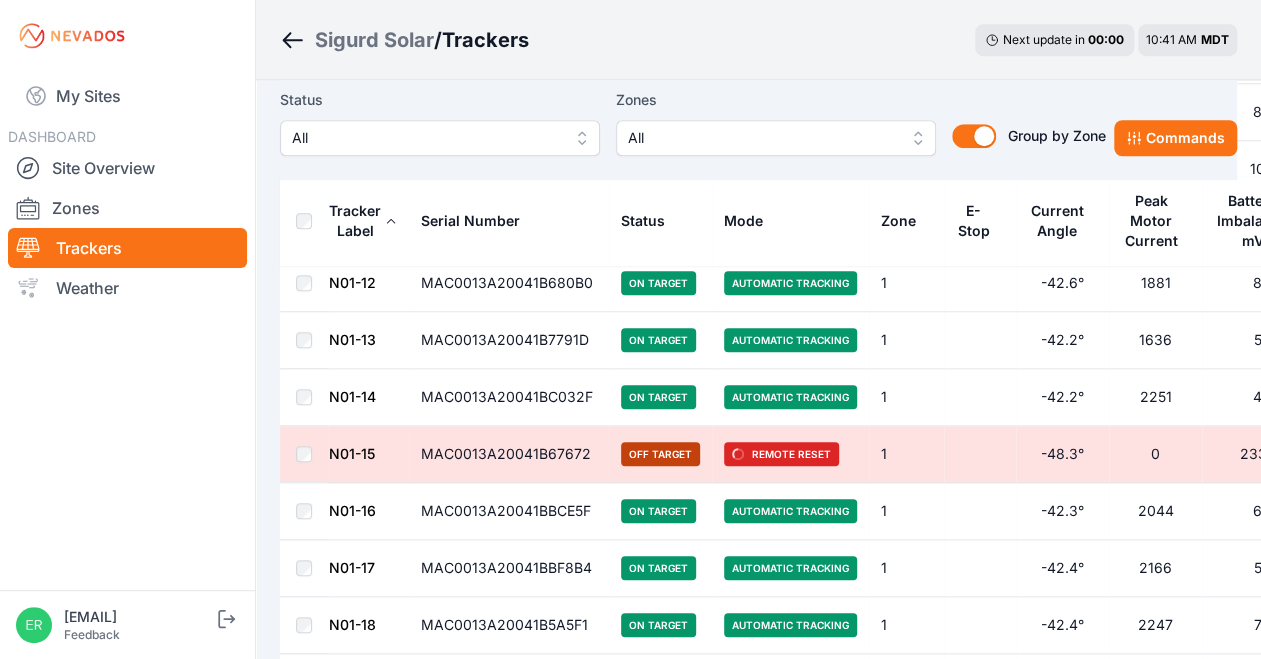 scroll, scrollTop: 724, scrollLeft: 0, axis: vertical 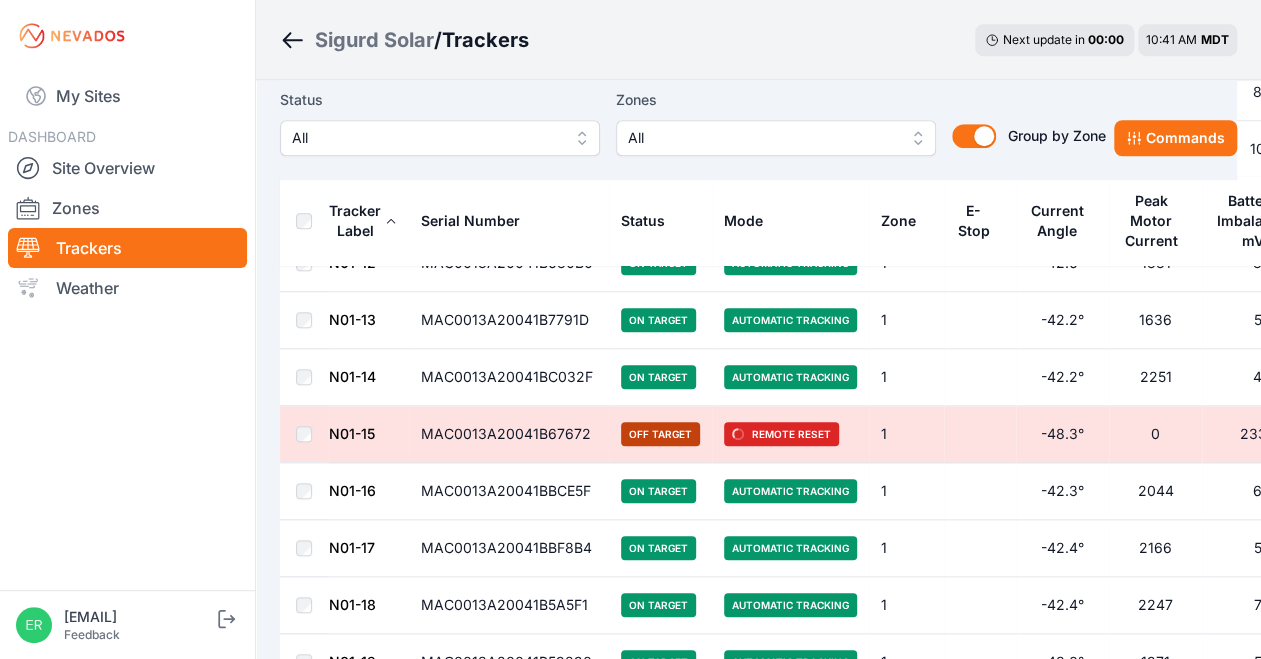 click on "N01-16" at bounding box center [352, 490] 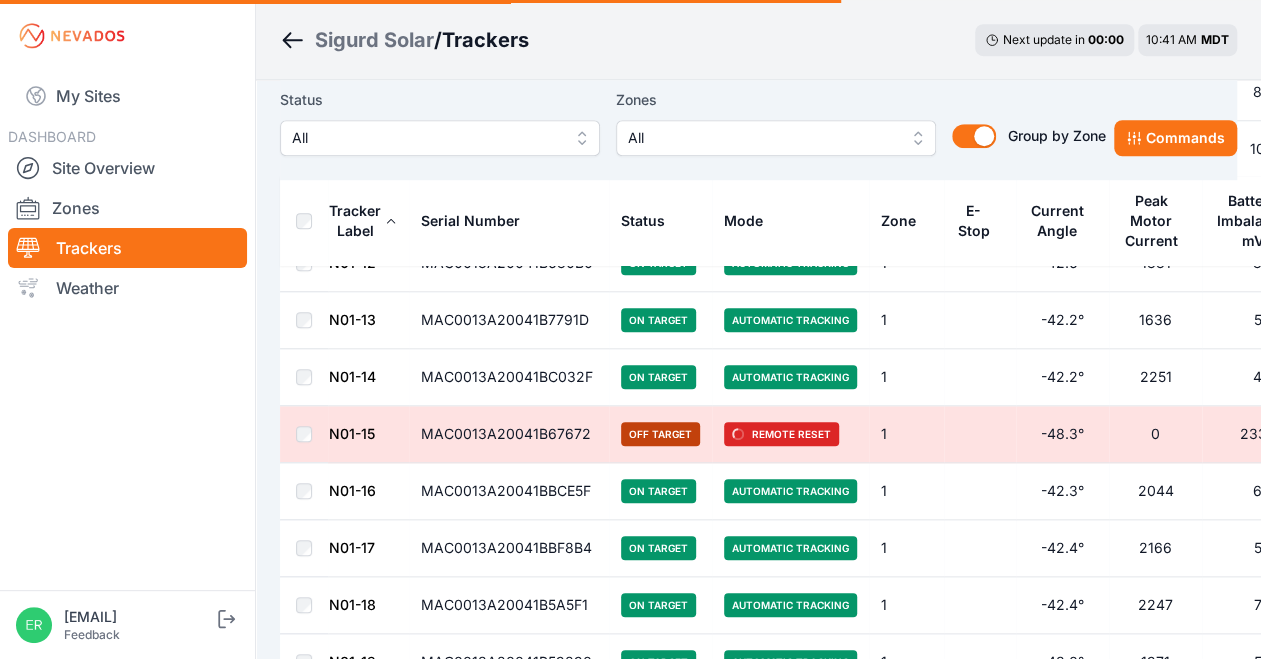 scroll, scrollTop: 0, scrollLeft: 0, axis: both 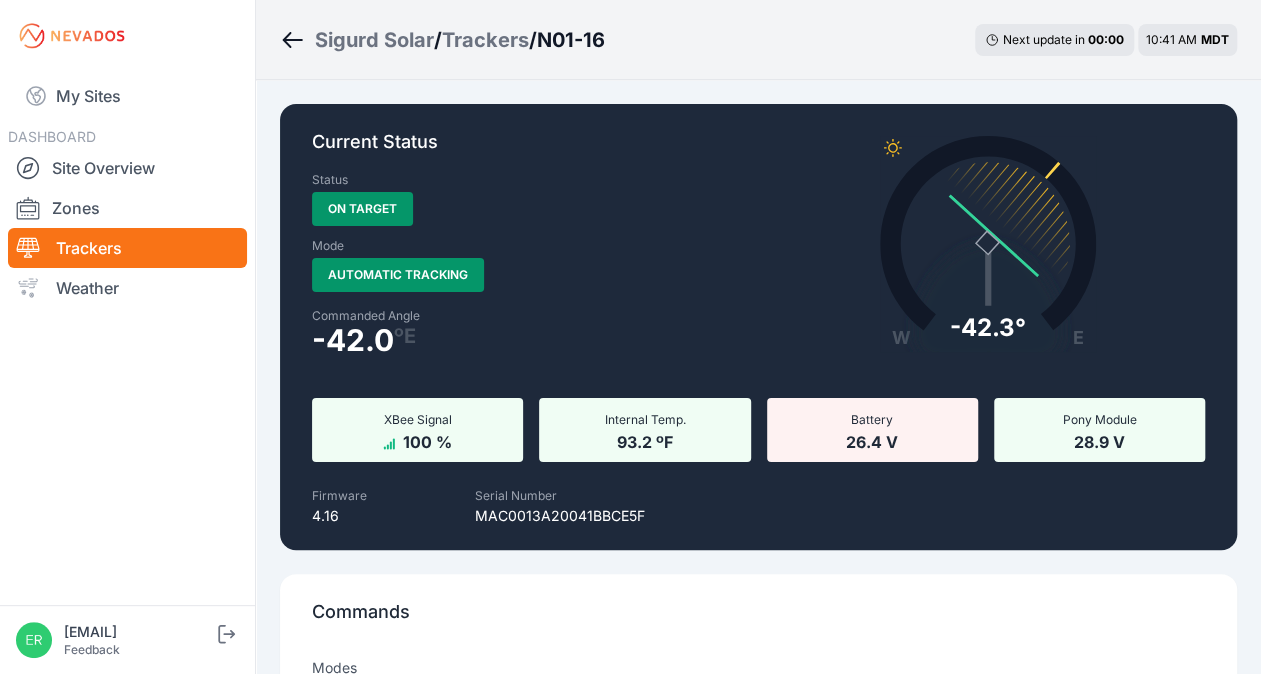 click 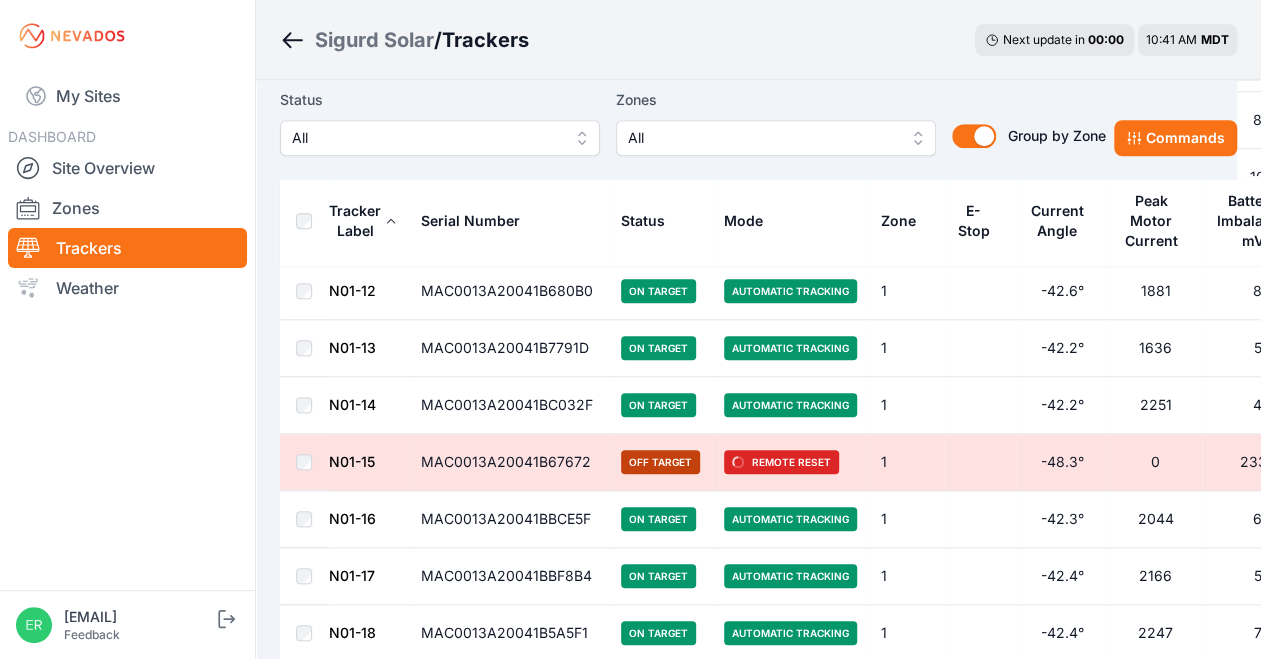 scroll, scrollTop: 699, scrollLeft: 0, axis: vertical 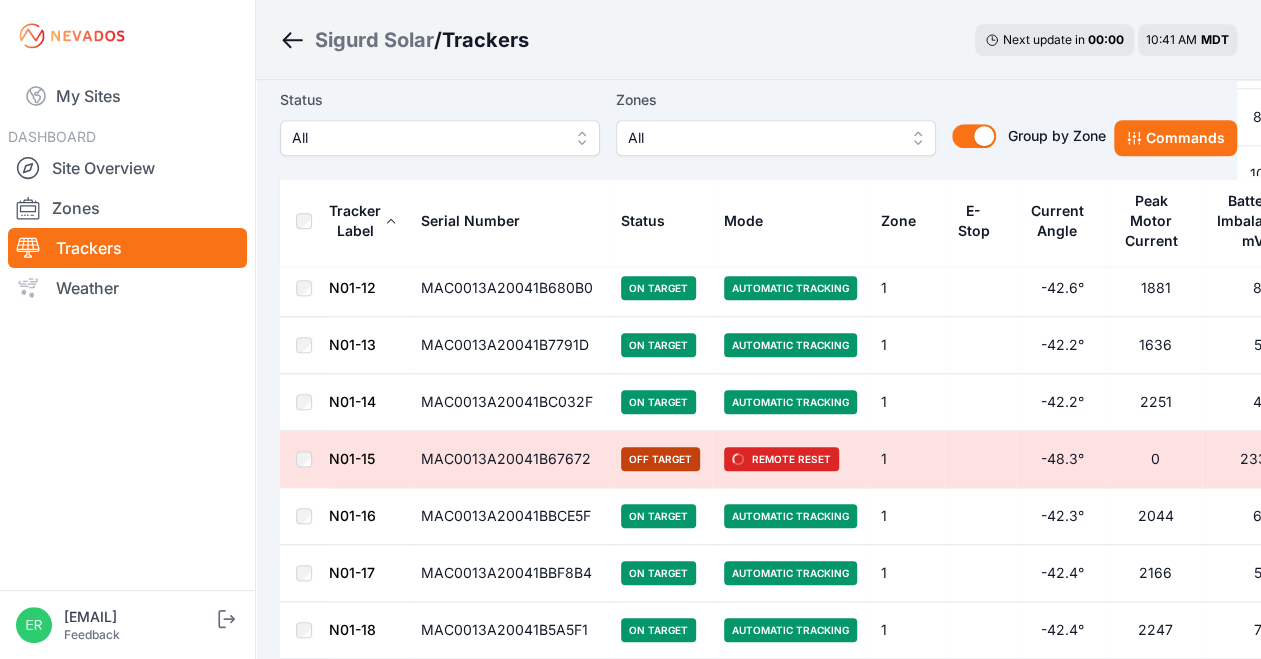 click on "N01-15" at bounding box center (352, 458) 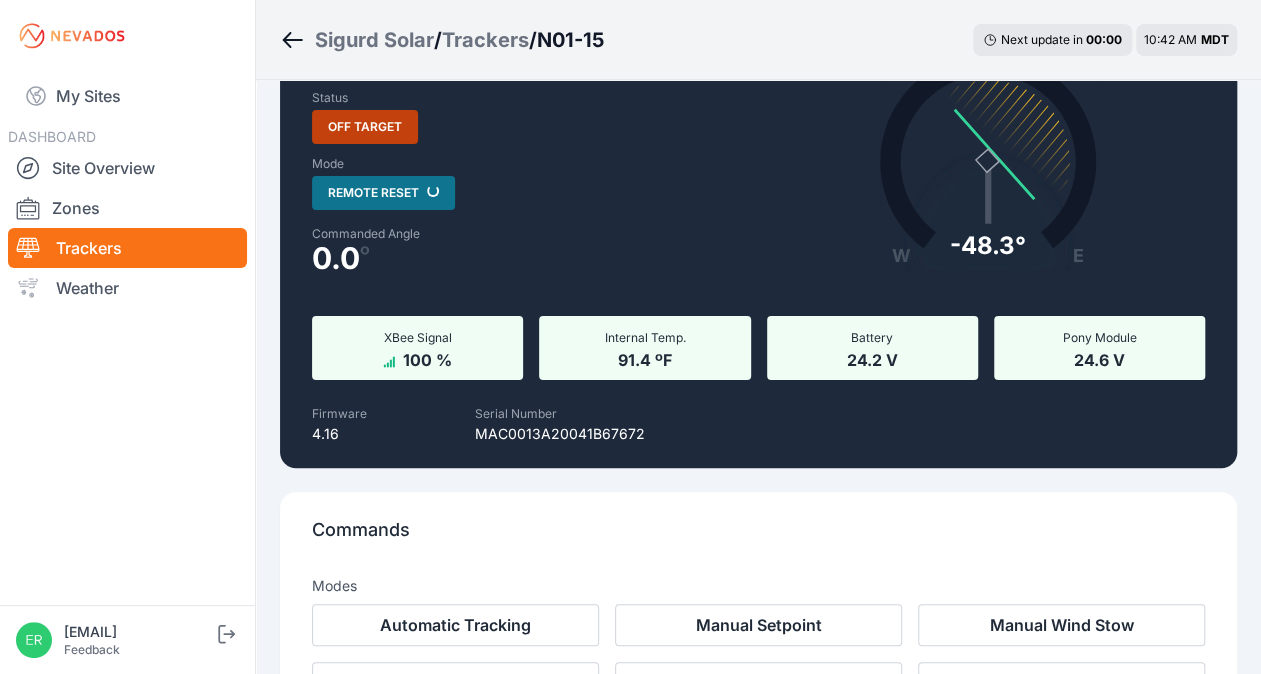 scroll, scrollTop: 87, scrollLeft: 0, axis: vertical 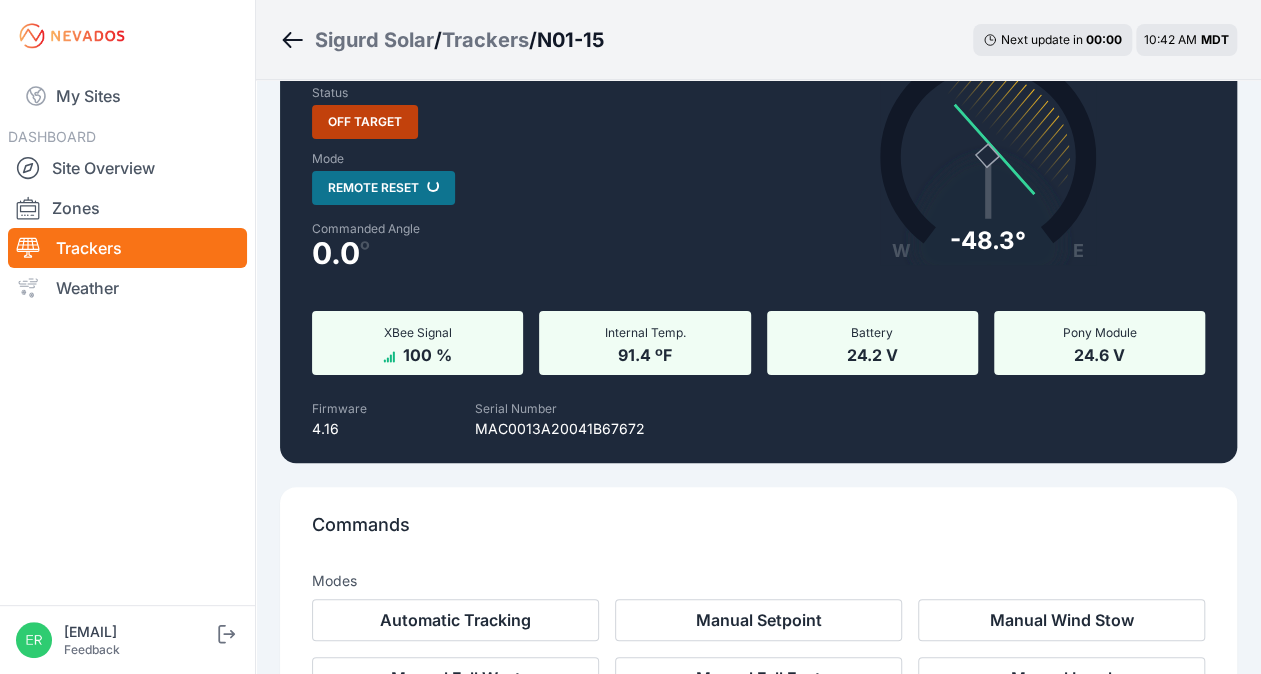 click on "Current Status Status Off Target Mode Remote Reset Loading... Commanded Angle 0.0 º W E -48.3°
Actual: -48.3°
Commanded: 0.0°
XBee Signal 100   % Internal Temp. 91.4   ºF Battery 24.2   V Pony Module 24.6   V Firmware 4.16 Serial Number [SERIAL_NUMBER] Commands Modes Automatic Tracking Manual Setpoint Manual Wind Stow Manual Full West Manual Full East Manual Level Device Command History Remote Reset" at bounding box center (758, 438) 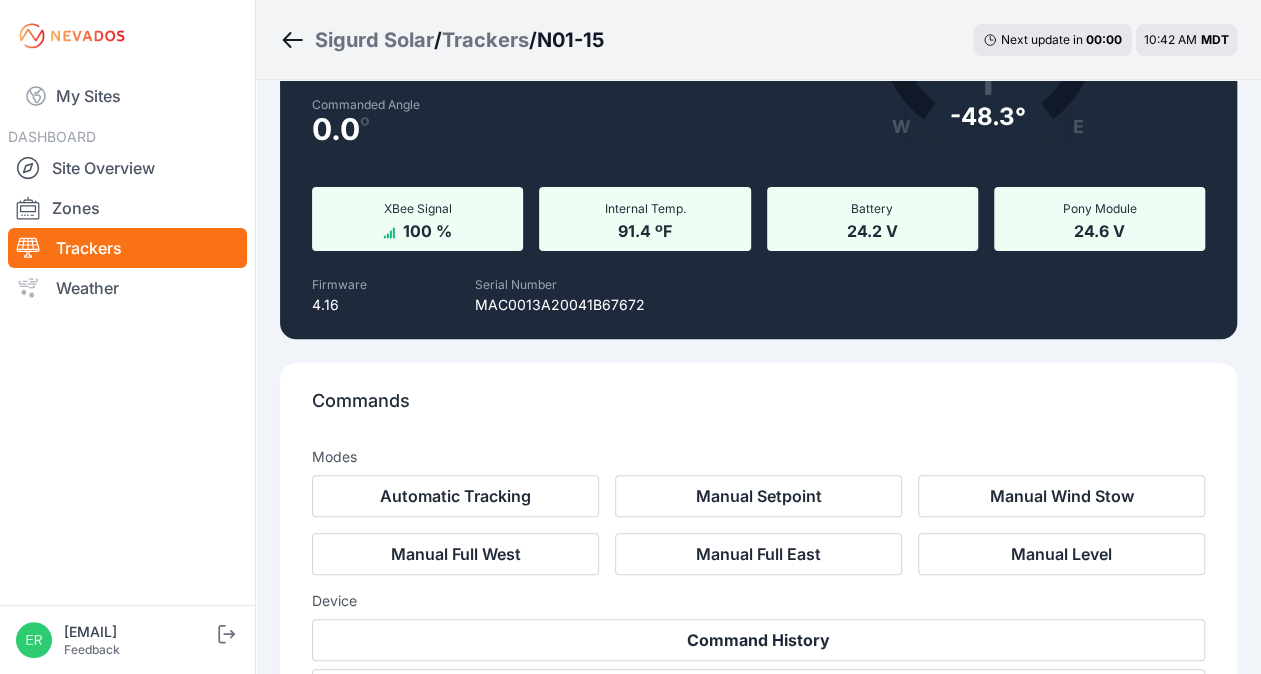 scroll, scrollTop: 212, scrollLeft: 0, axis: vertical 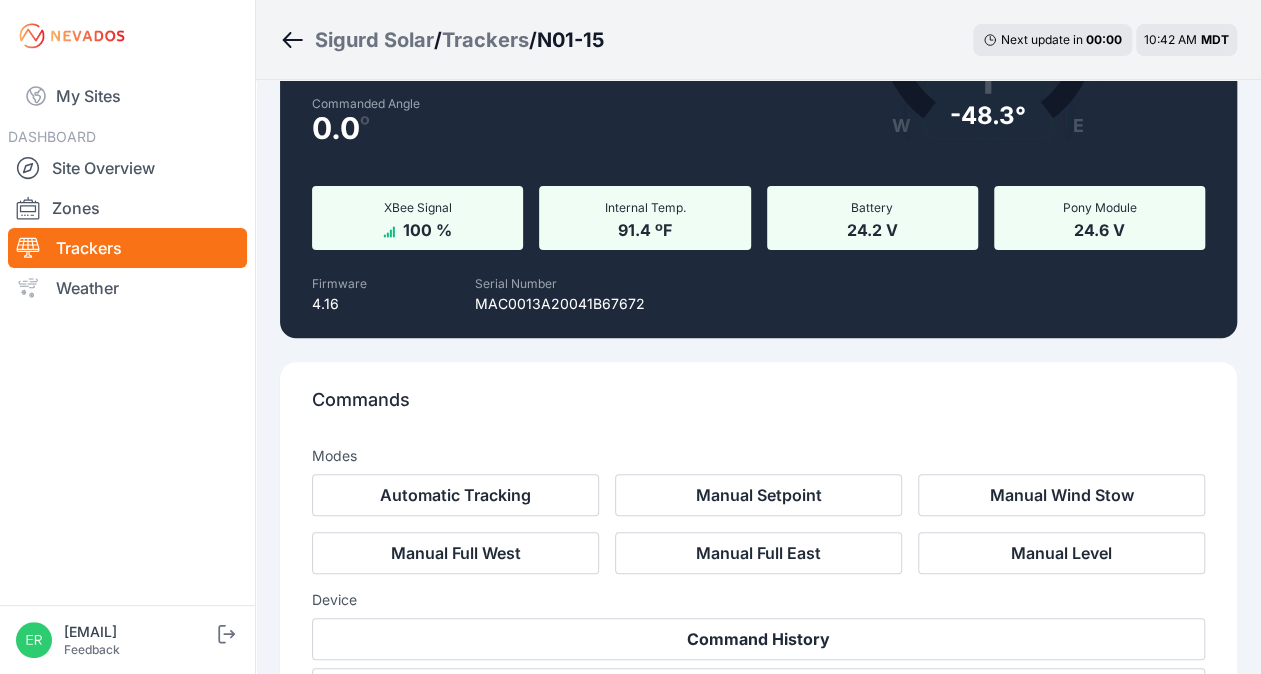 click on "Automatic Tracking Manual Setpoint Manual Wind Stow Manual Full West Manual Full East Manual Level" at bounding box center [758, 524] 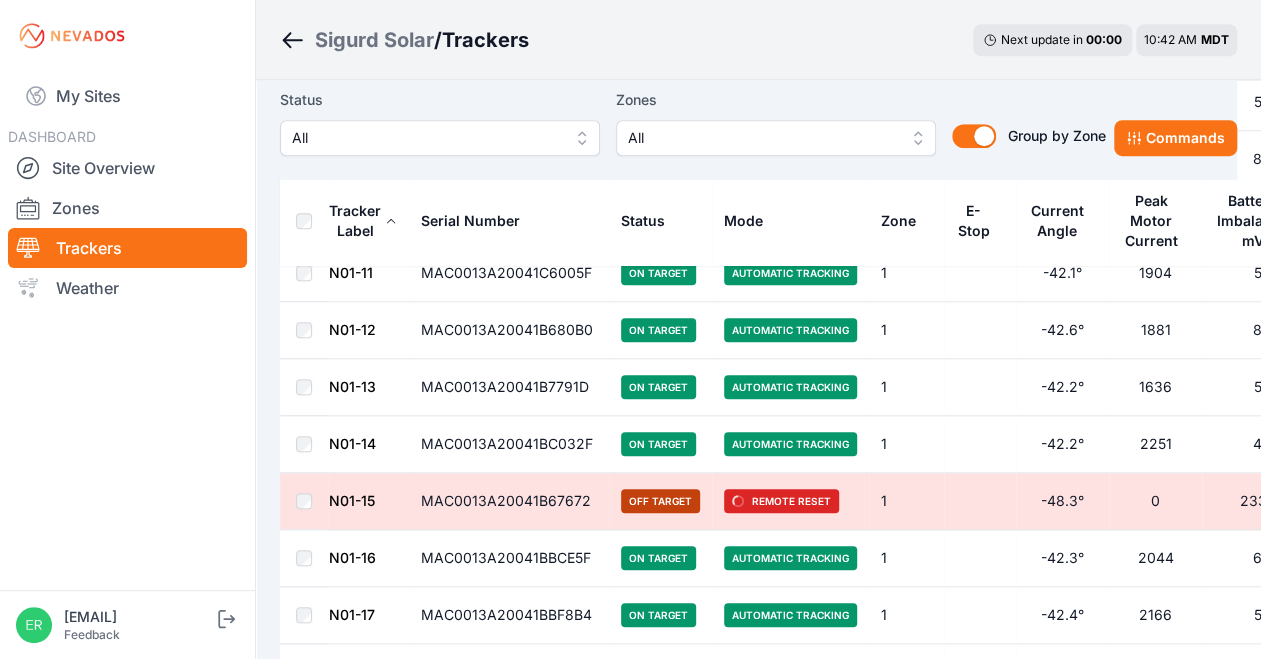 scroll, scrollTop: 688, scrollLeft: 0, axis: vertical 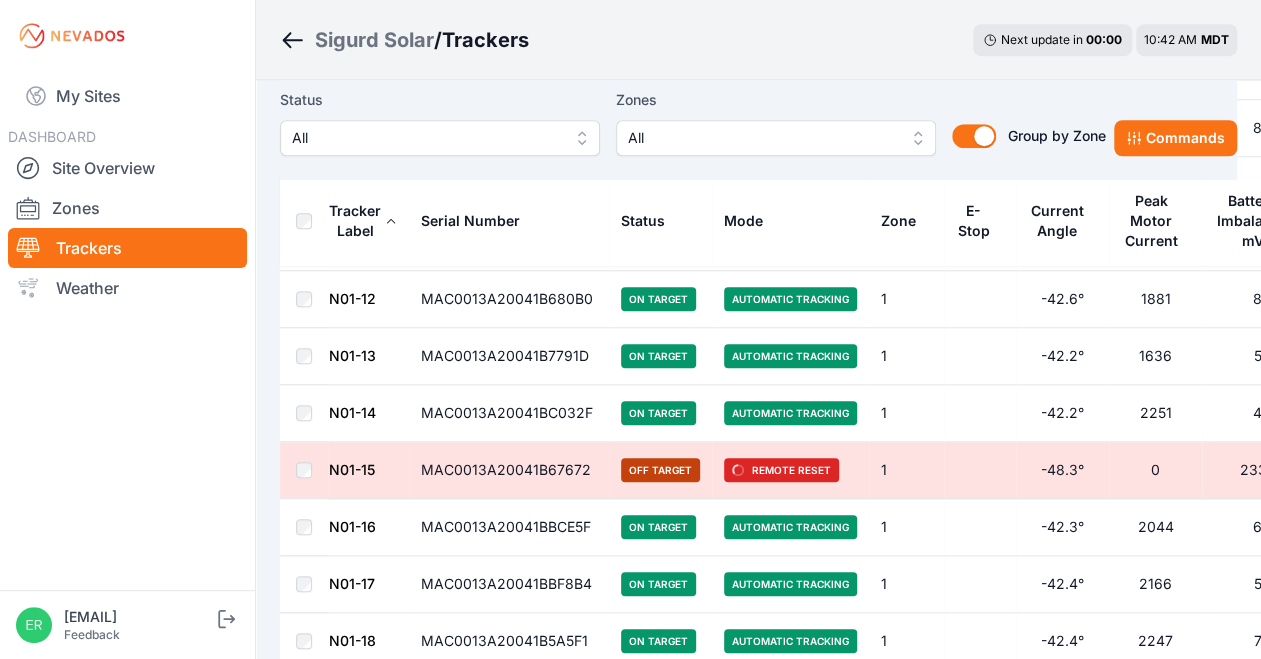 click on "N01-15" at bounding box center [352, 469] 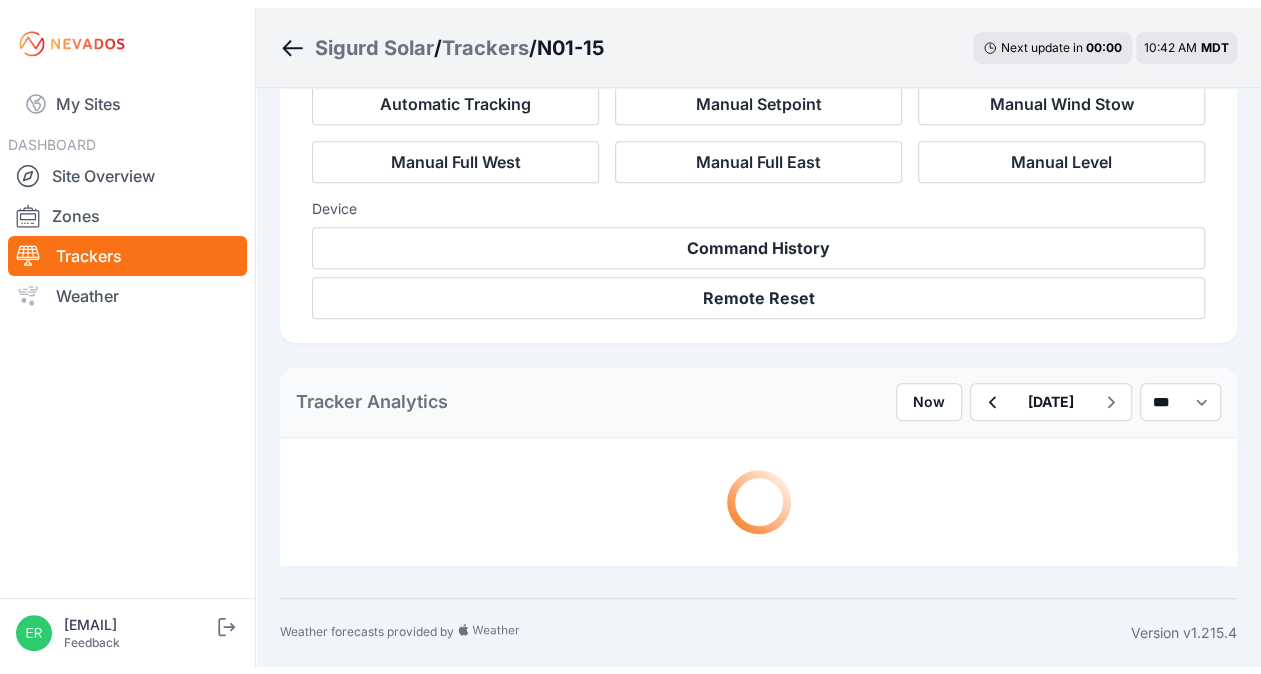 scroll, scrollTop: 0, scrollLeft: 0, axis: both 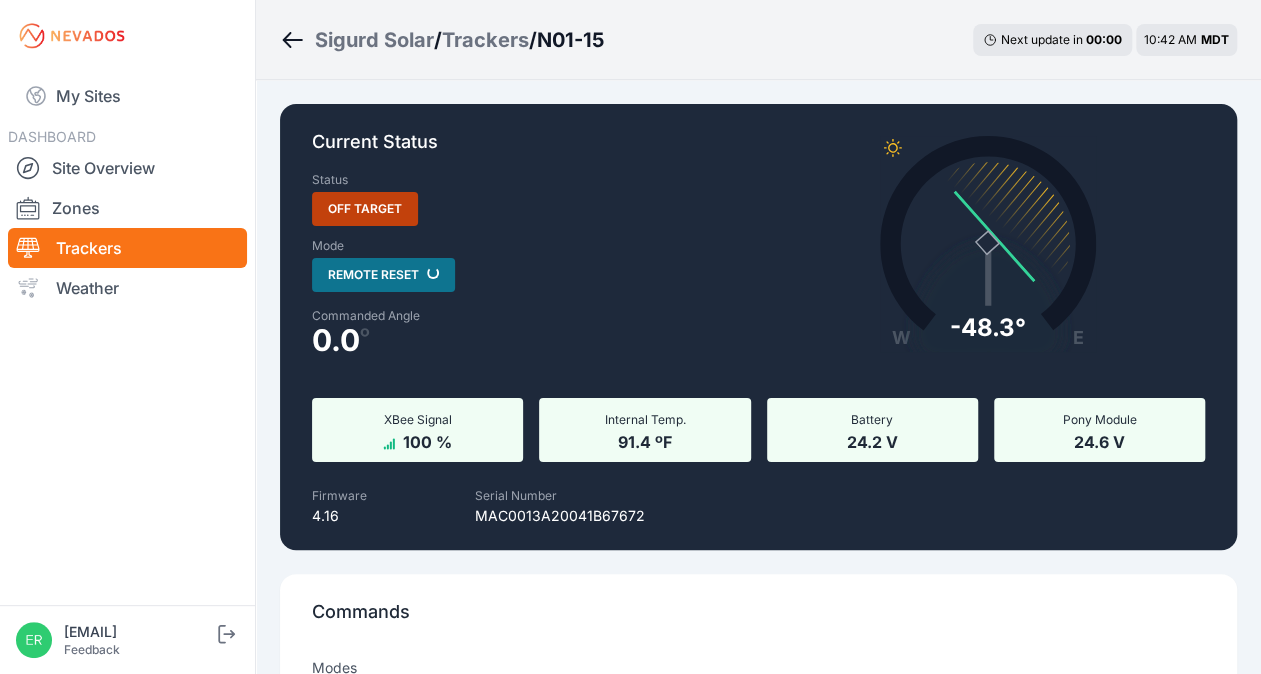 click on "Firmware 4.16 Serial Number [SERIAL_NUMBER]" at bounding box center [758, 494] 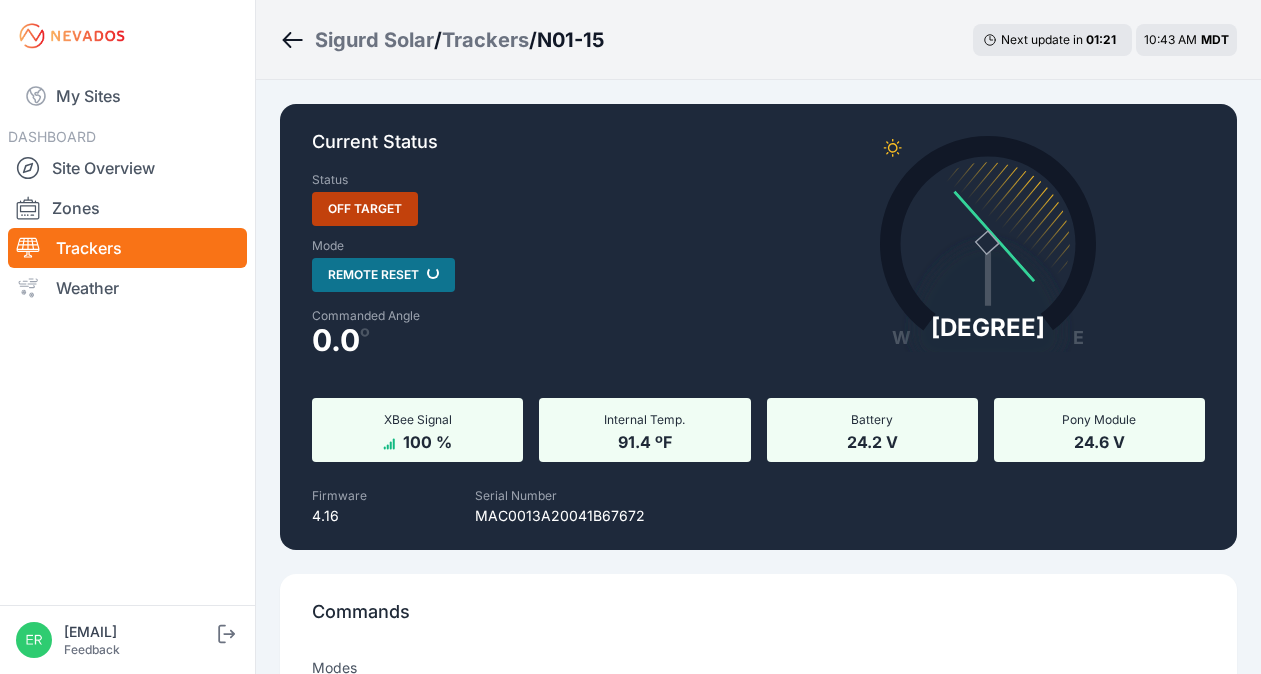 scroll, scrollTop: 0, scrollLeft: 0, axis: both 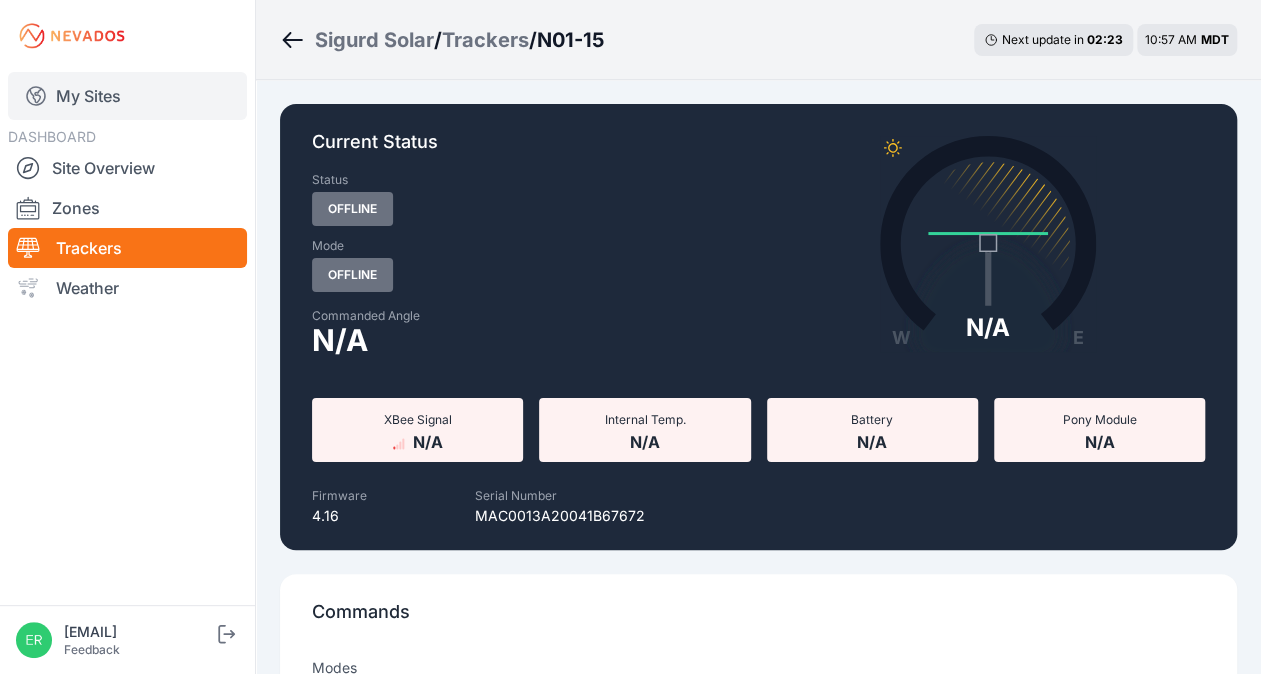 click on "My Sites" at bounding box center (127, 96) 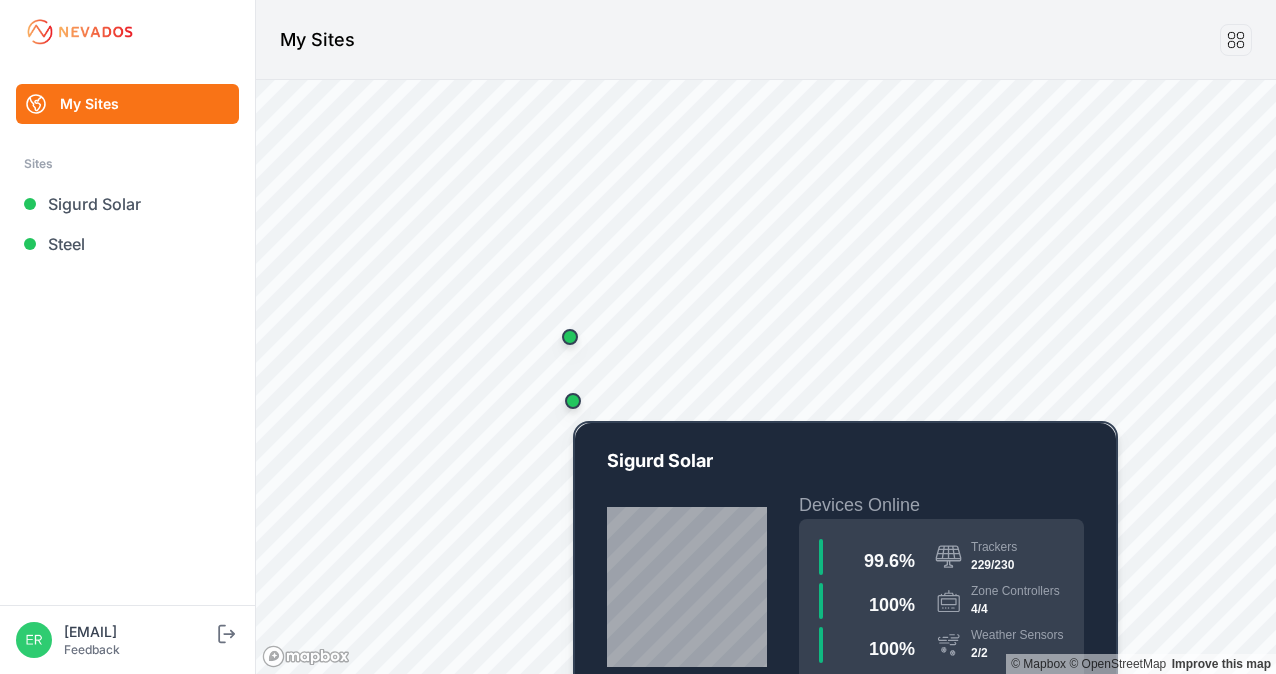 click at bounding box center (573, 401) 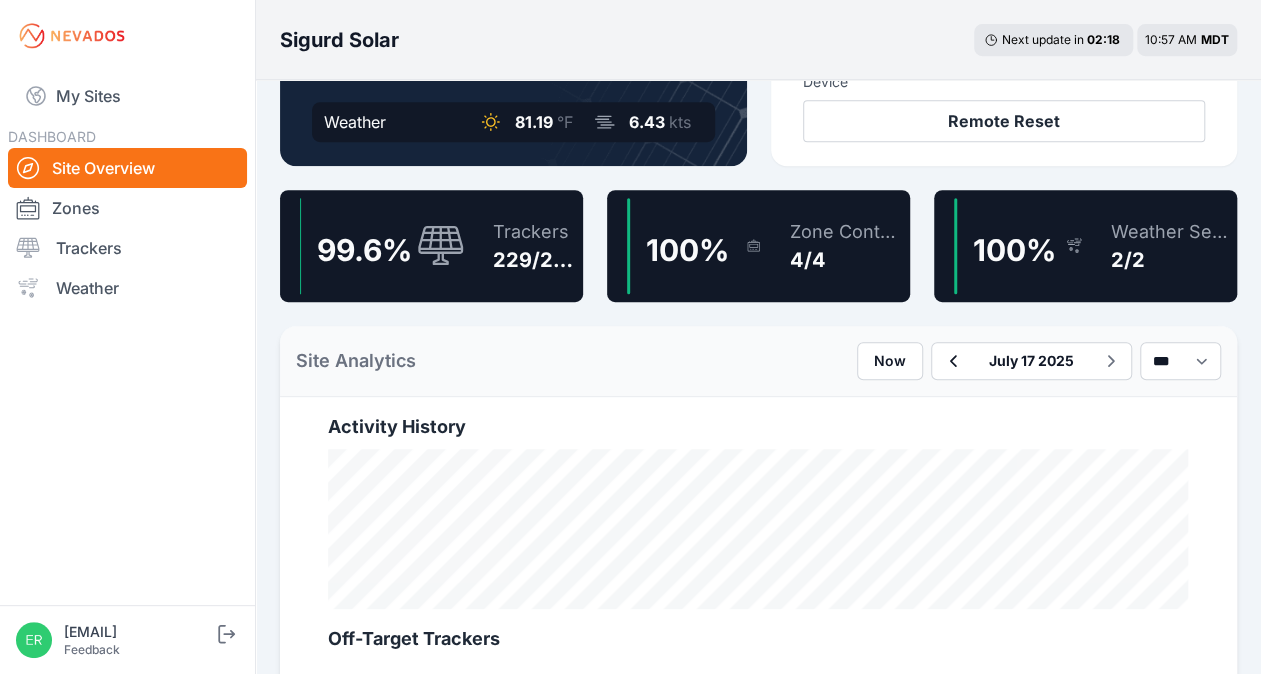 scroll, scrollTop: 433, scrollLeft: 0, axis: vertical 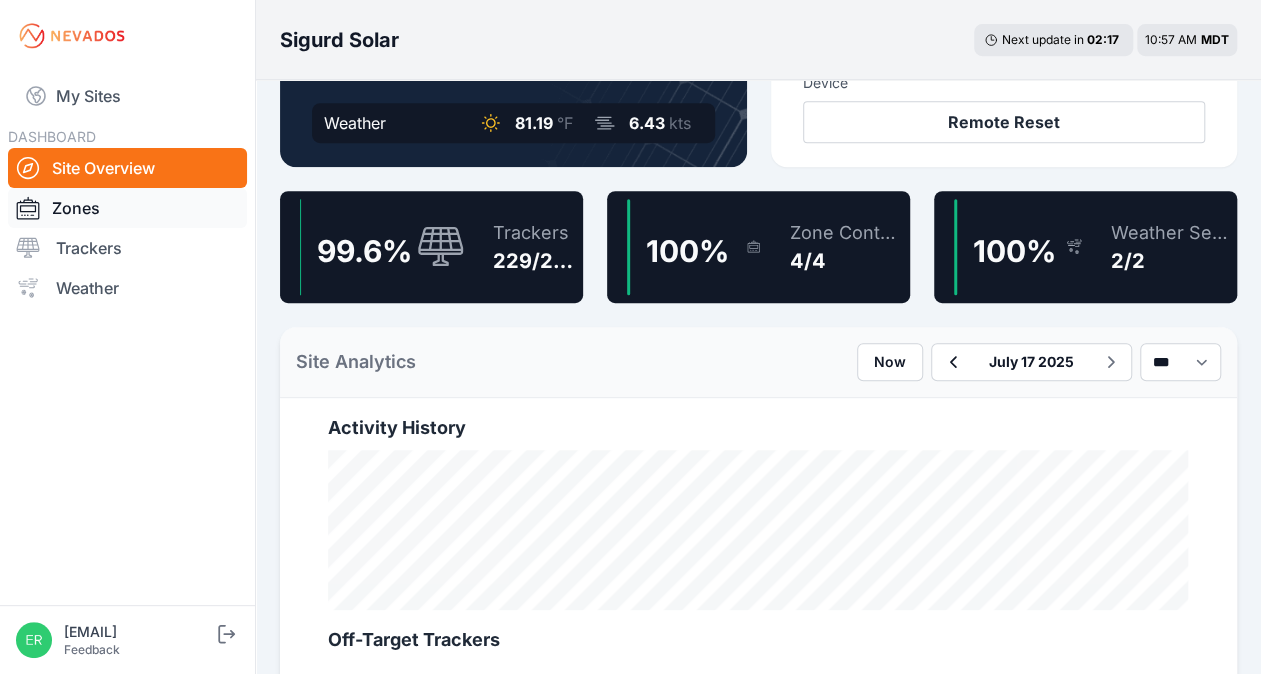 click on "Zones" at bounding box center [127, 208] 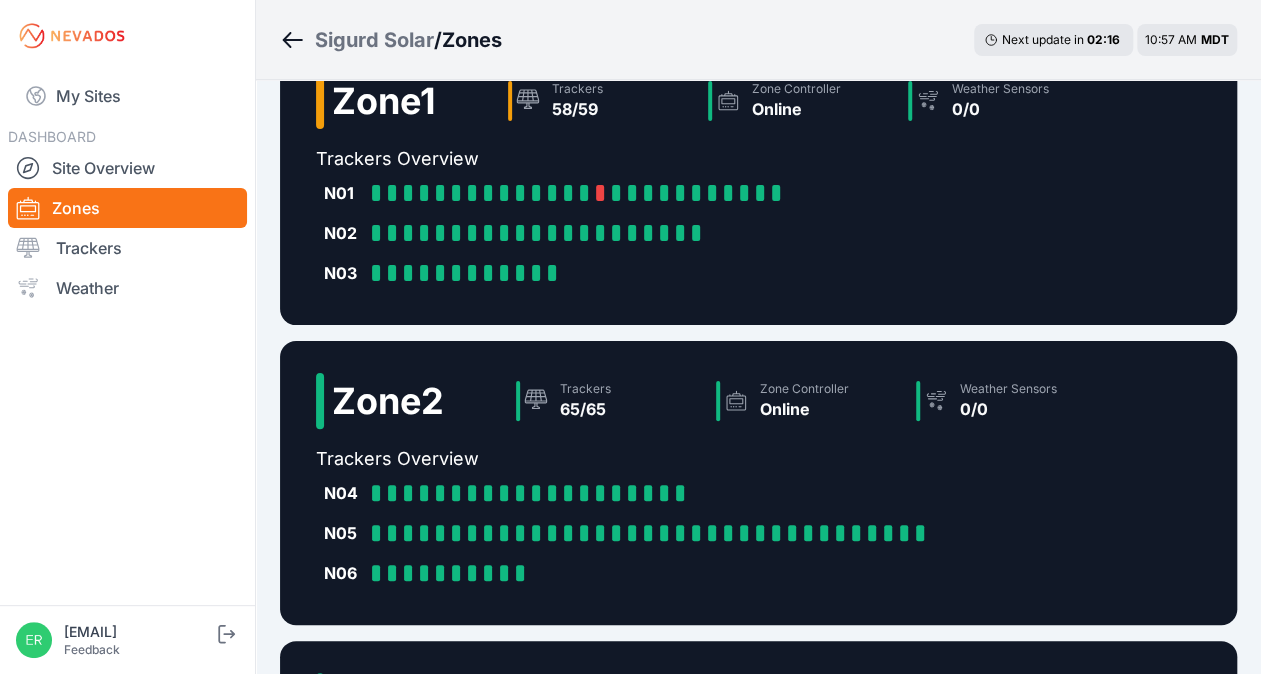 scroll, scrollTop: 0, scrollLeft: 0, axis: both 